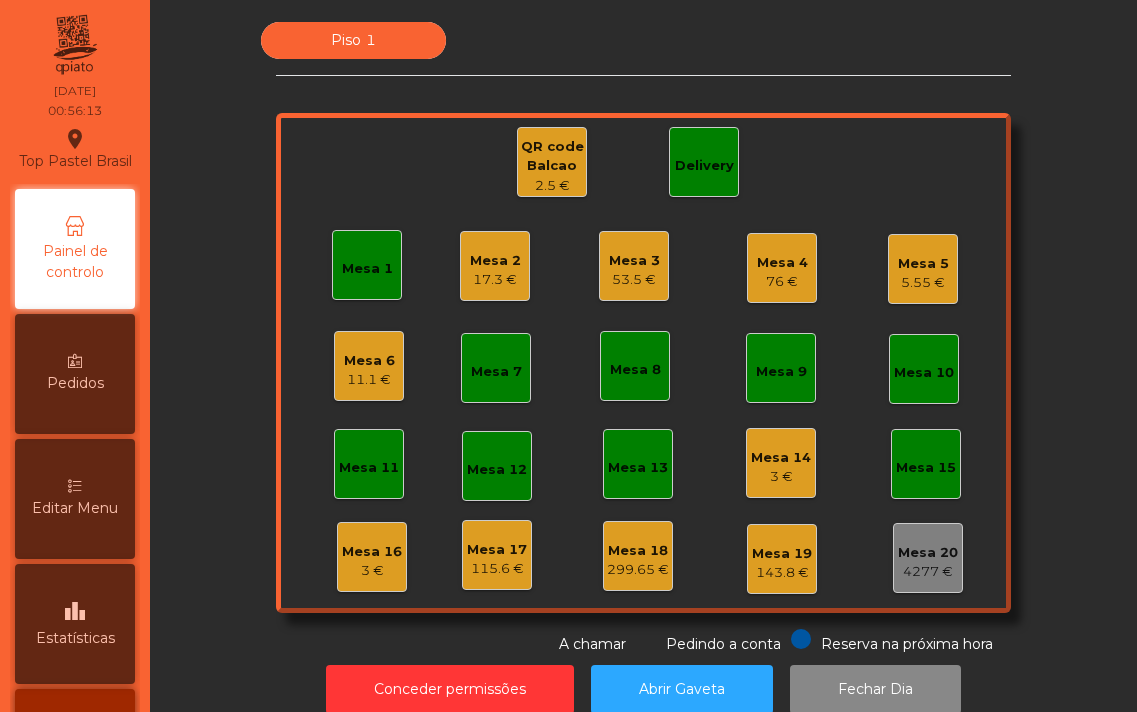 scroll, scrollTop: 0, scrollLeft: 0, axis: both 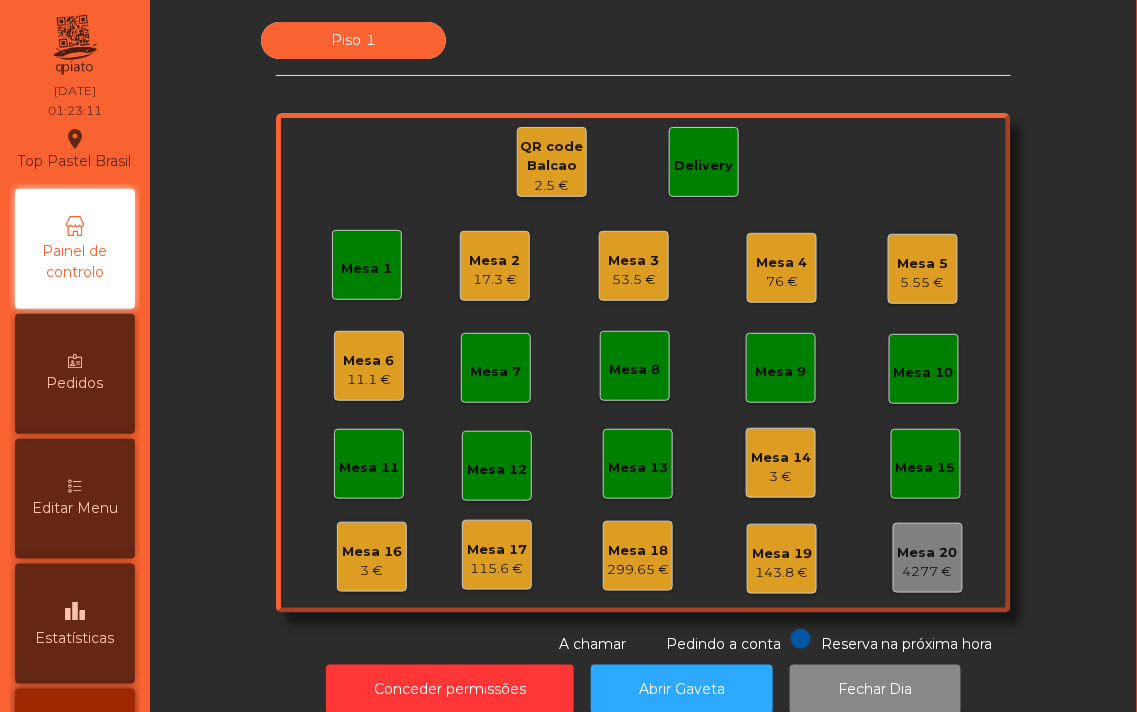 click on "Delivery" 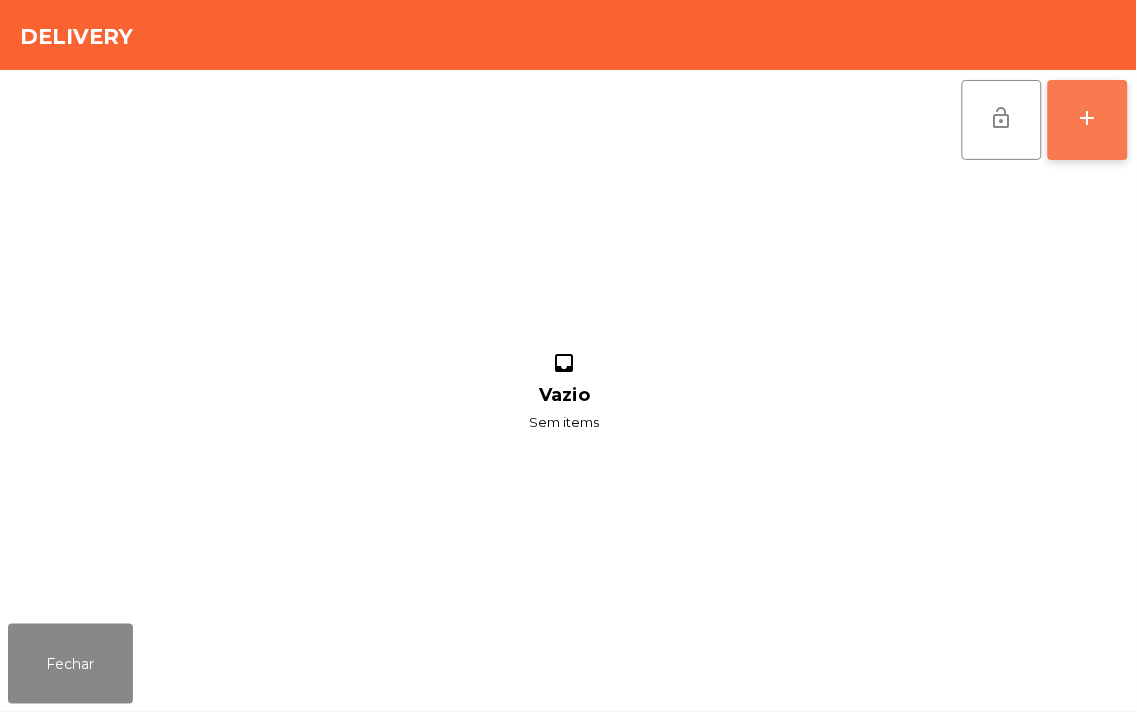 click on "add" 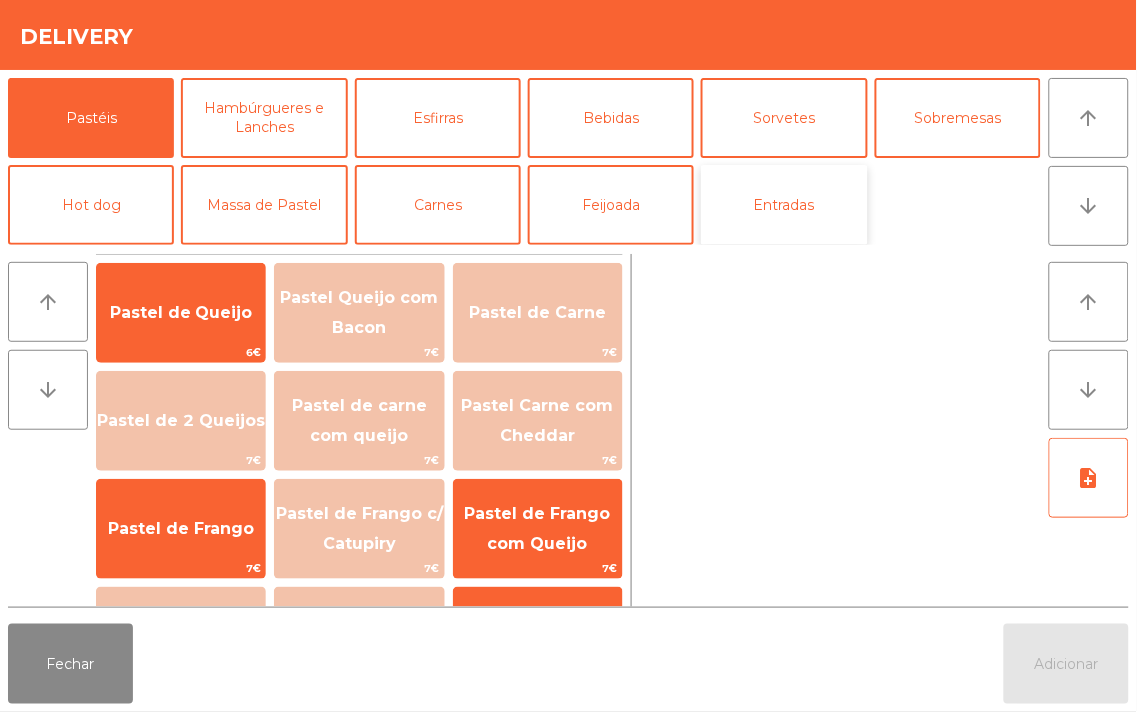 click on "Entradas" 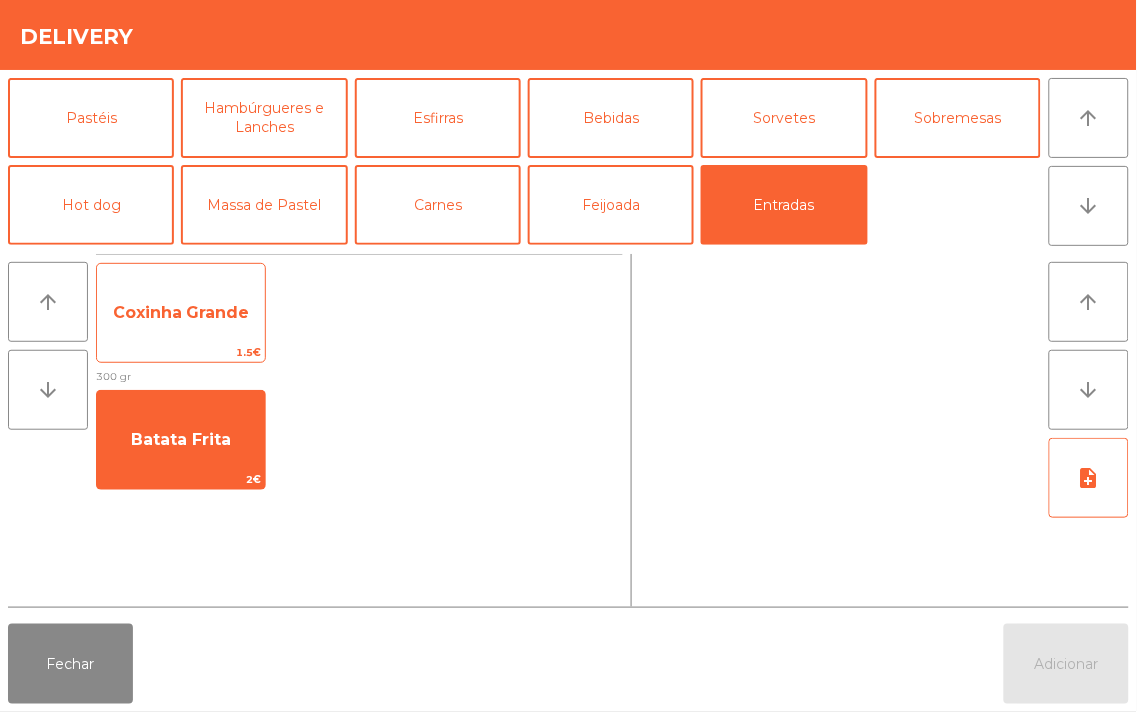 click on "Coxinha Grande" 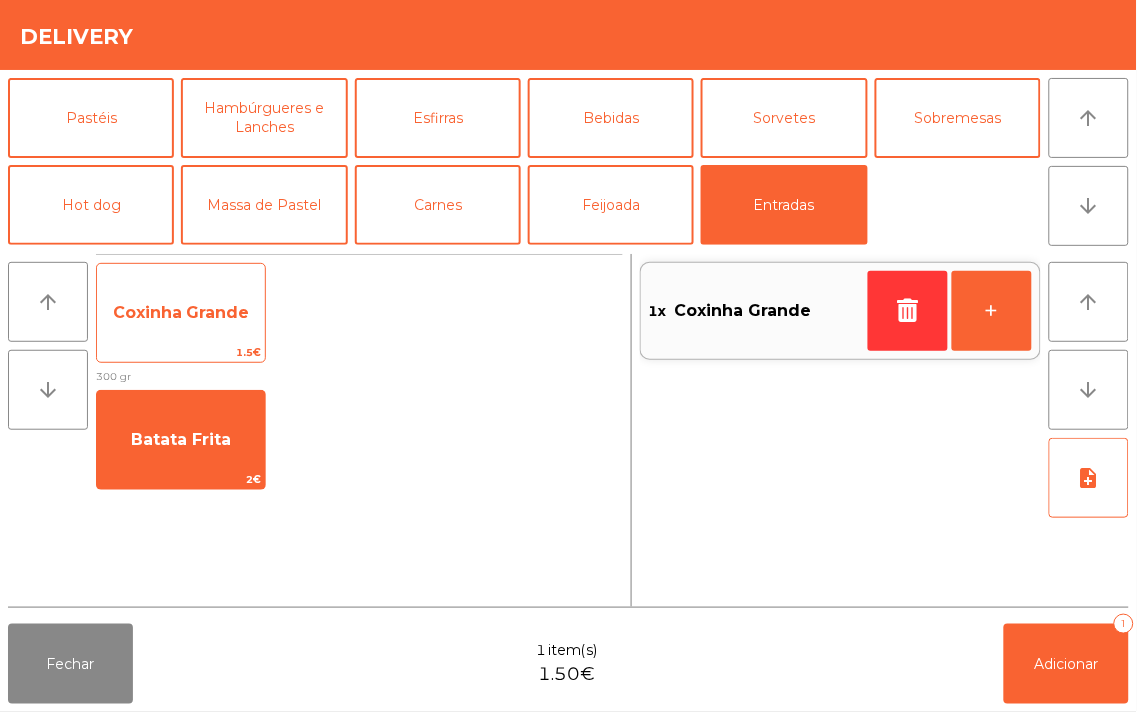 click on "Coxinha Grande" 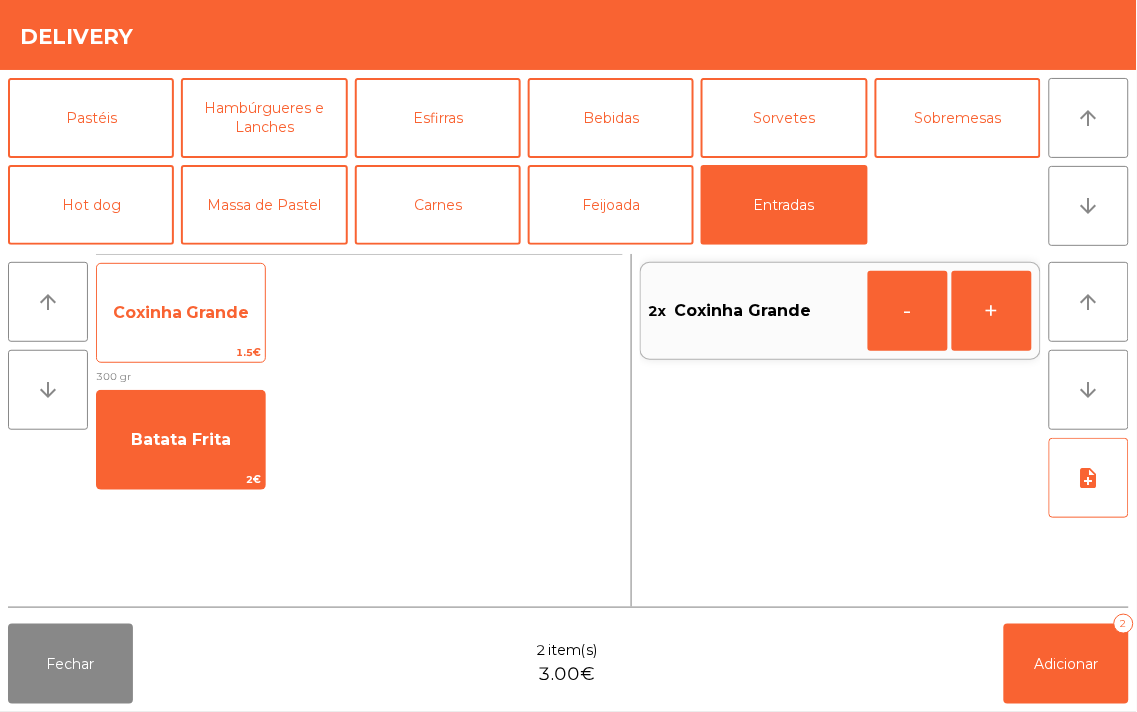 click on "Coxinha Grande" 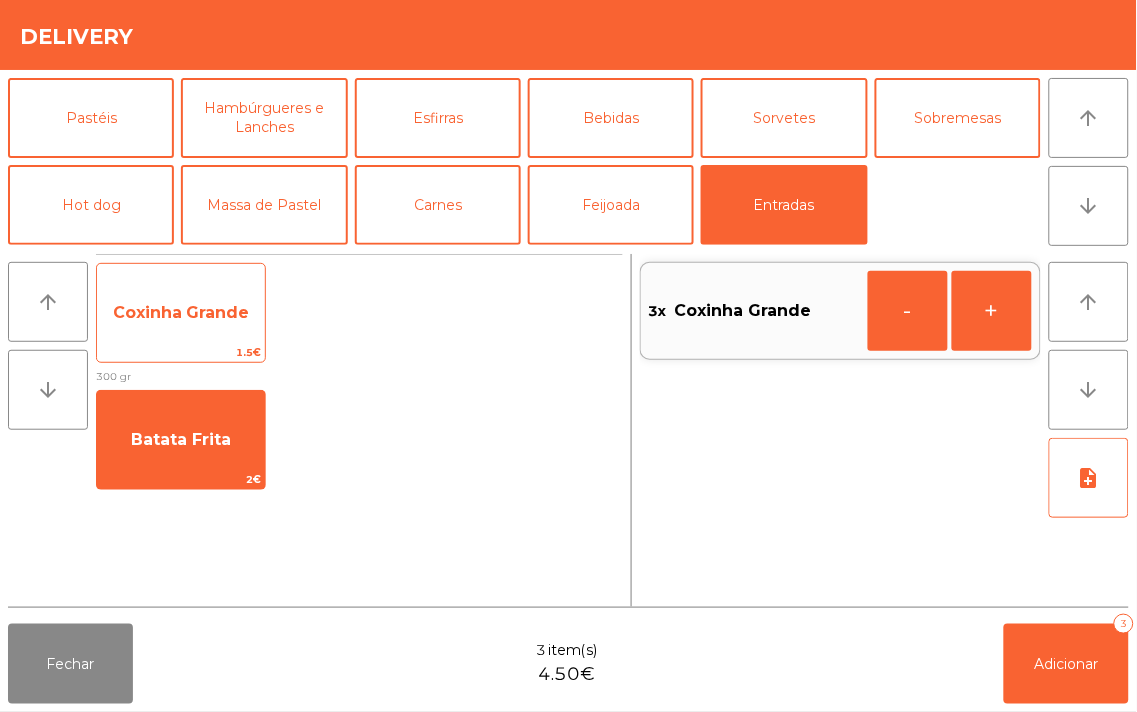 click on "Coxinha Grande" 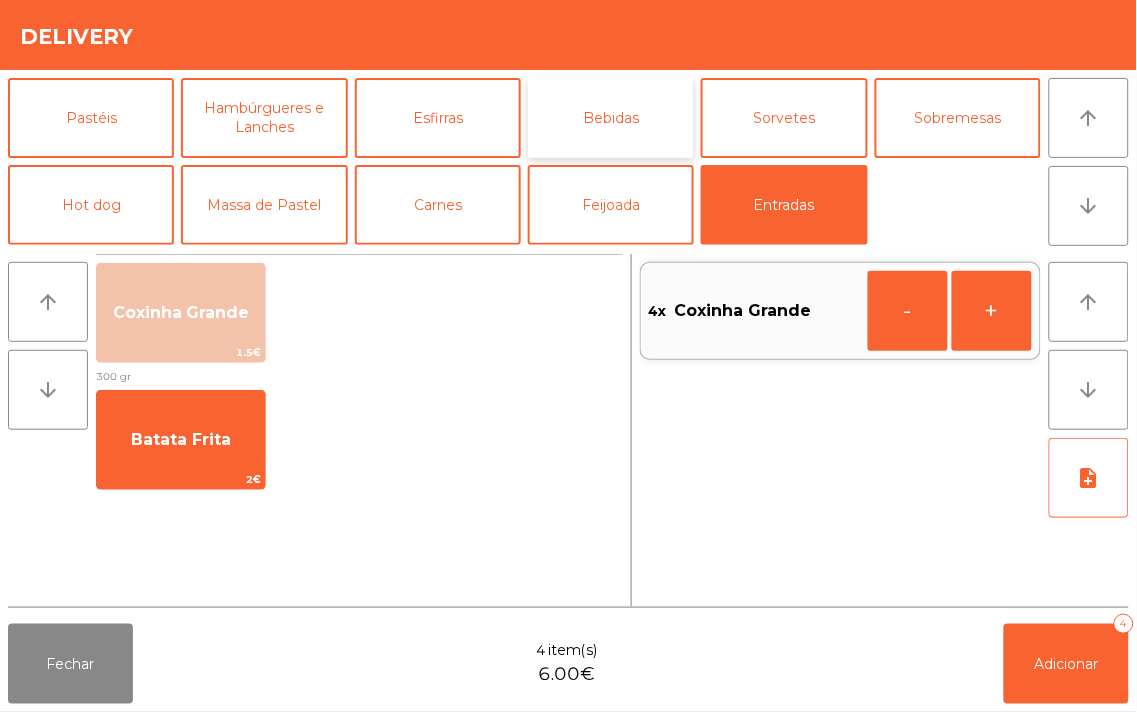 click on "Bebidas" 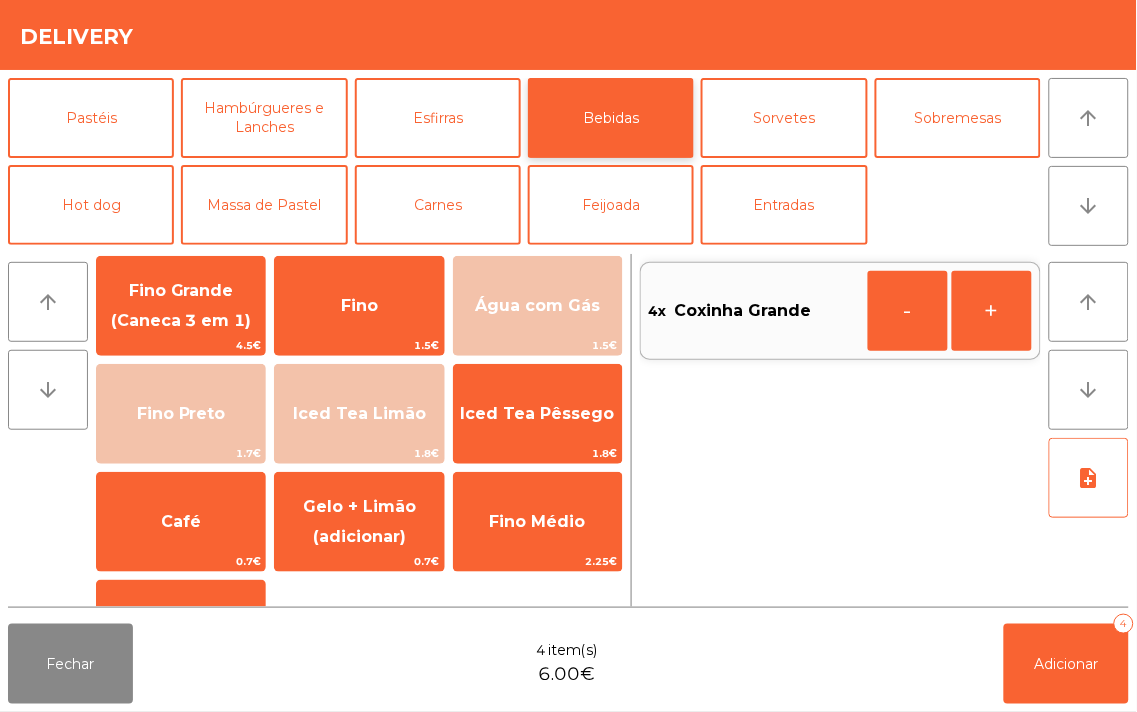scroll, scrollTop: 226, scrollLeft: 0, axis: vertical 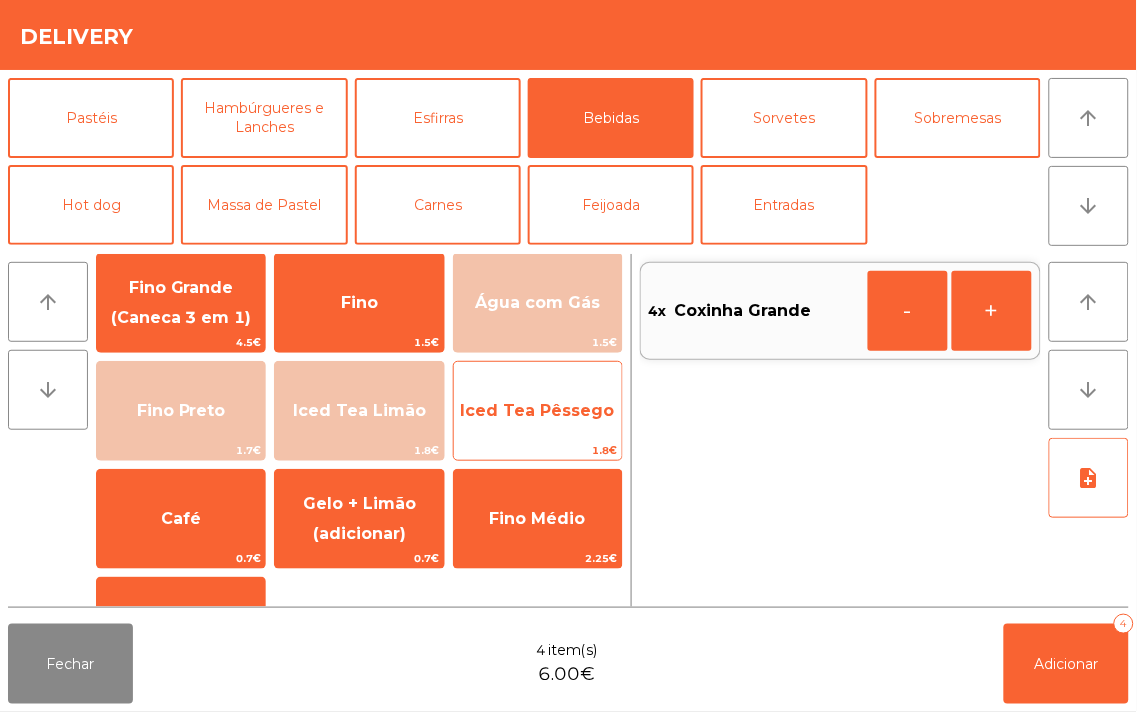 click on "Iced Tea Pêssego" 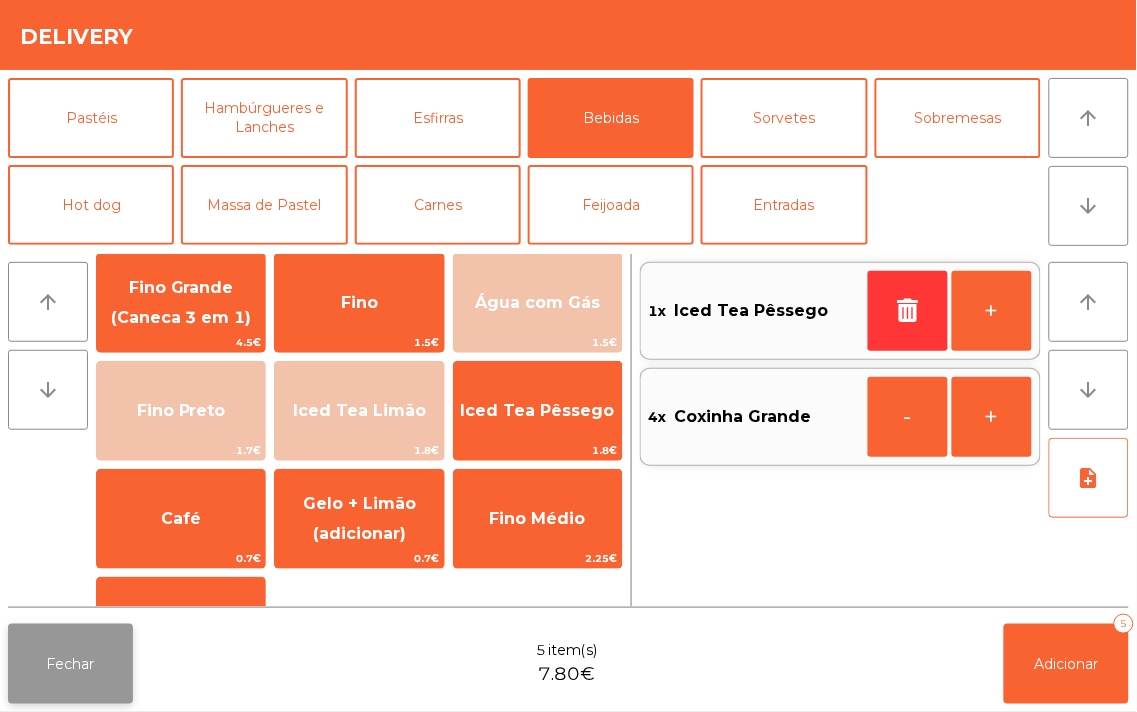 click on "Fechar" 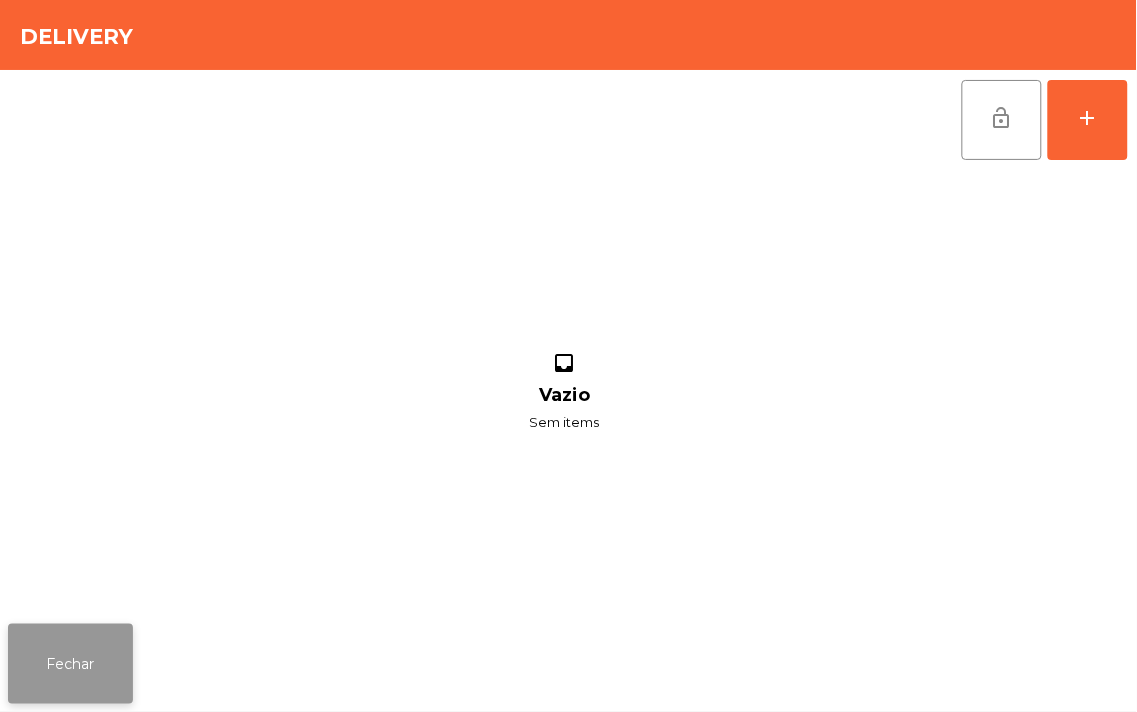 click on "Fechar" 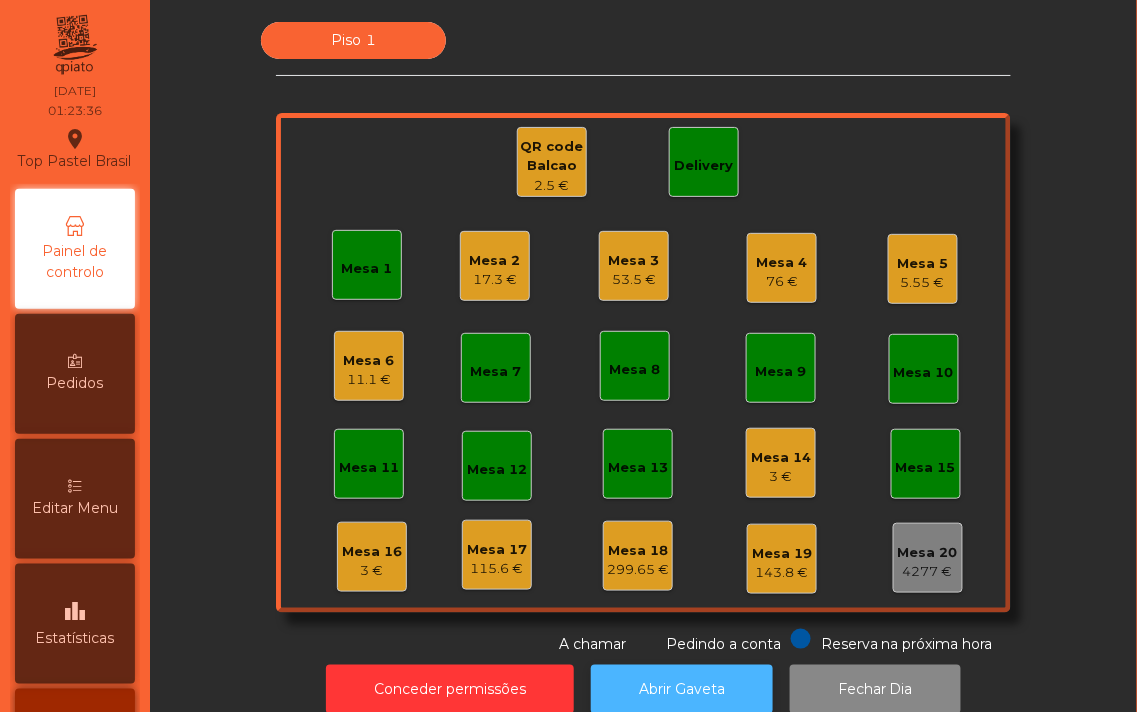 click on "Abrir Gaveta" 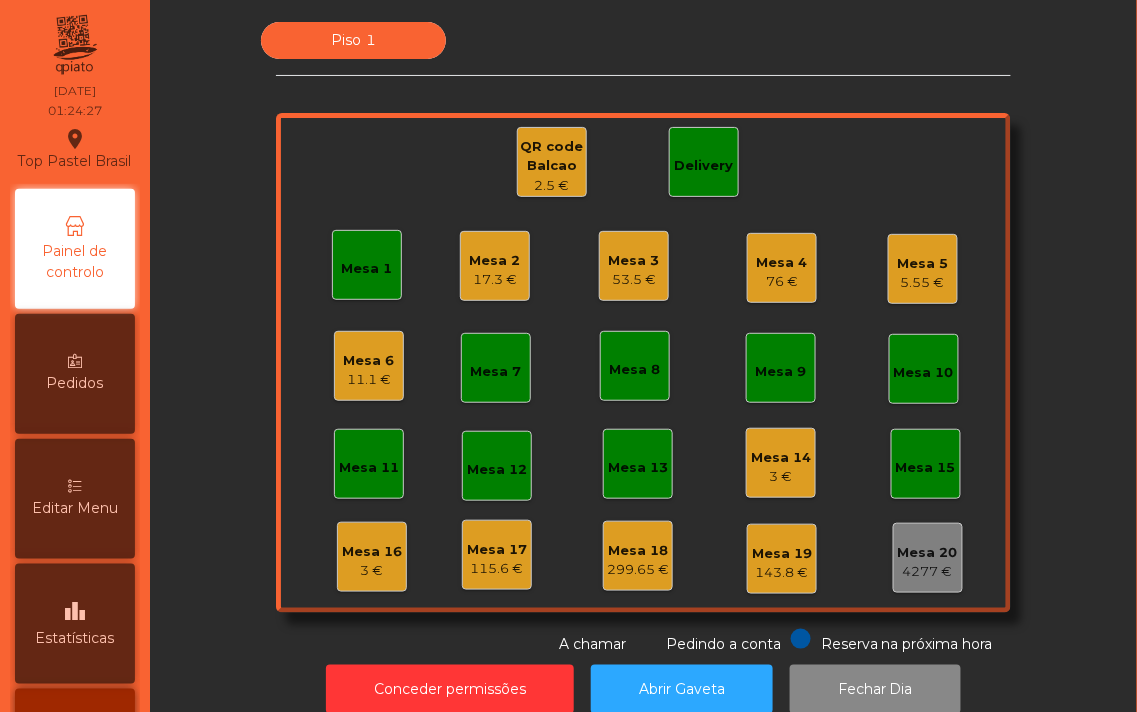 click on "115.6 €" 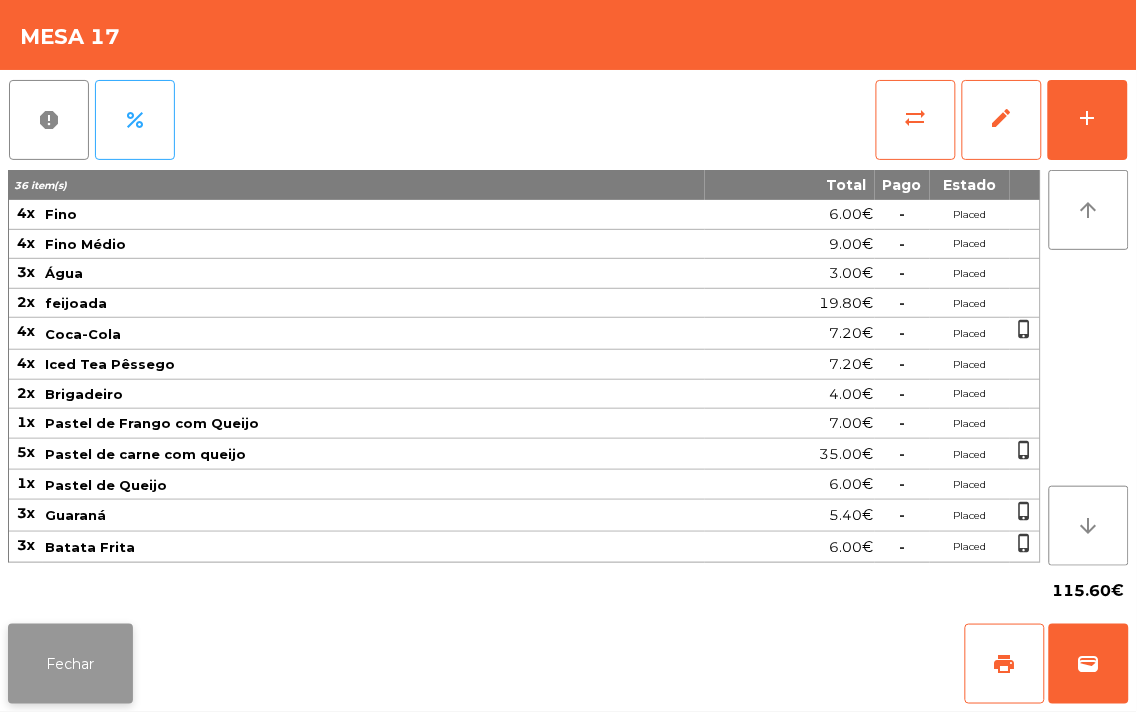 click on "Fechar" 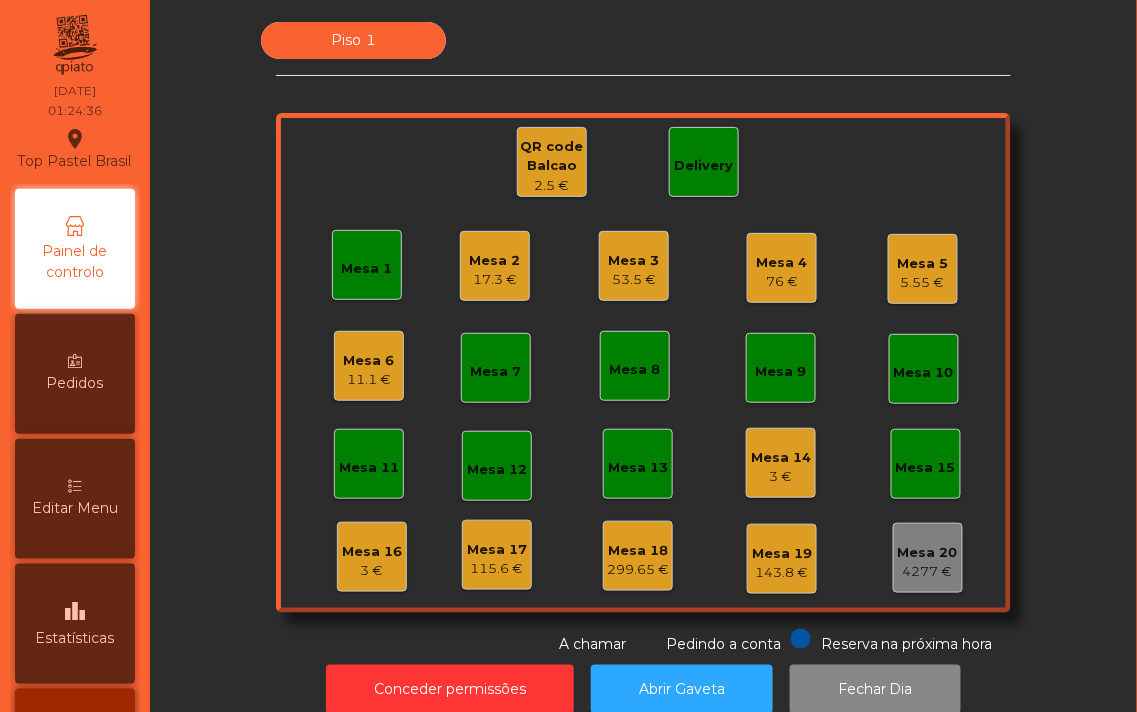 click on "115.6 €" 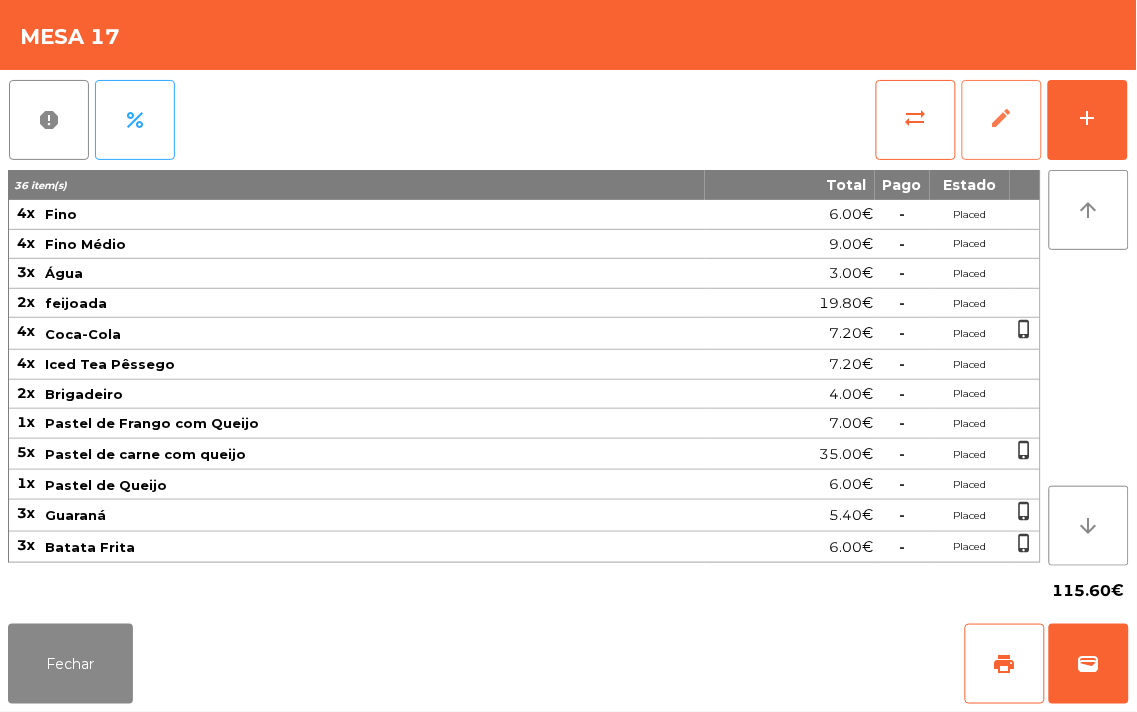 click on "edit" 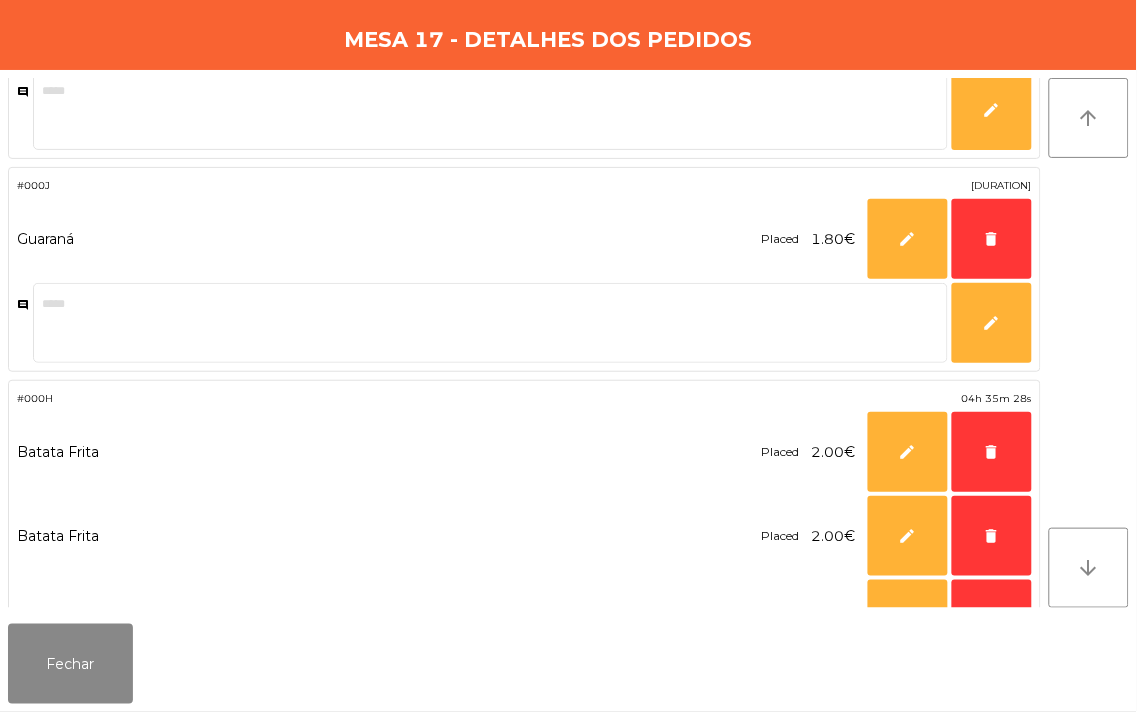 scroll, scrollTop: 122, scrollLeft: 0, axis: vertical 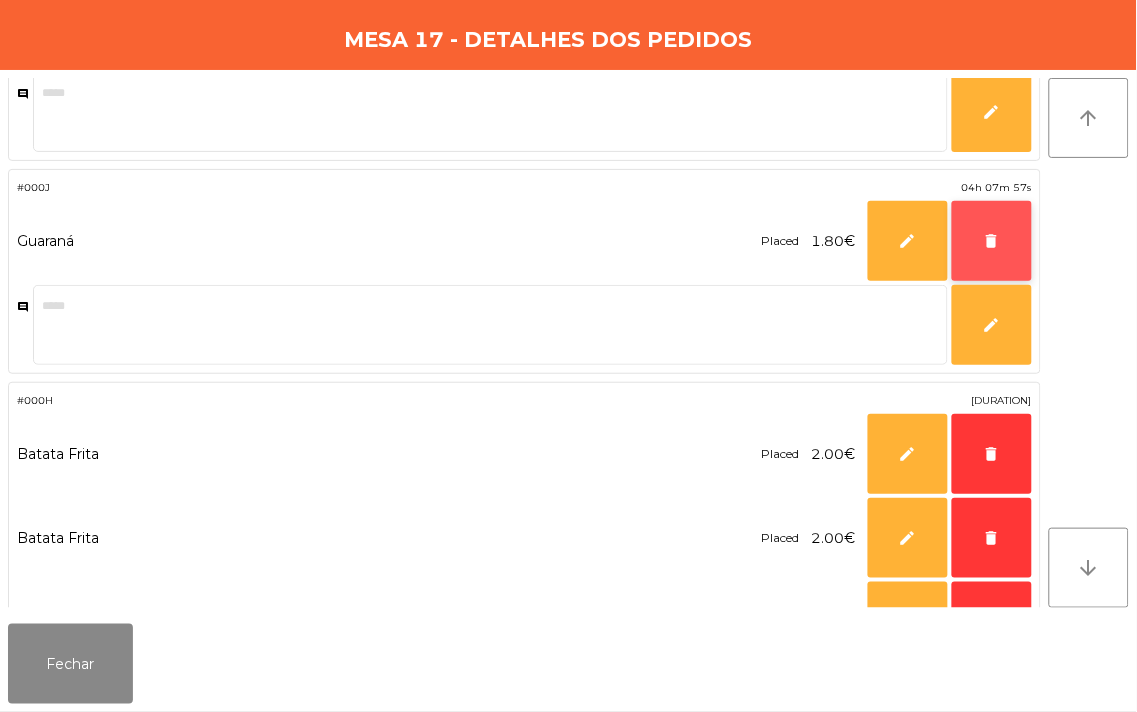 click on "delete" 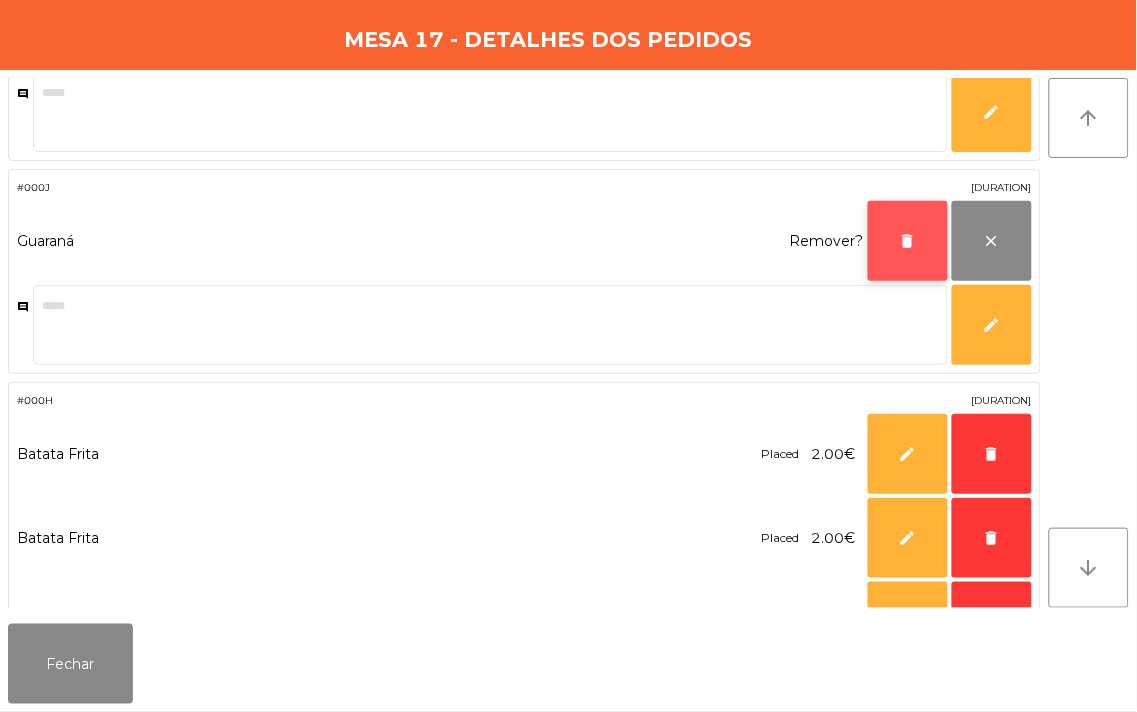 click on "delete" 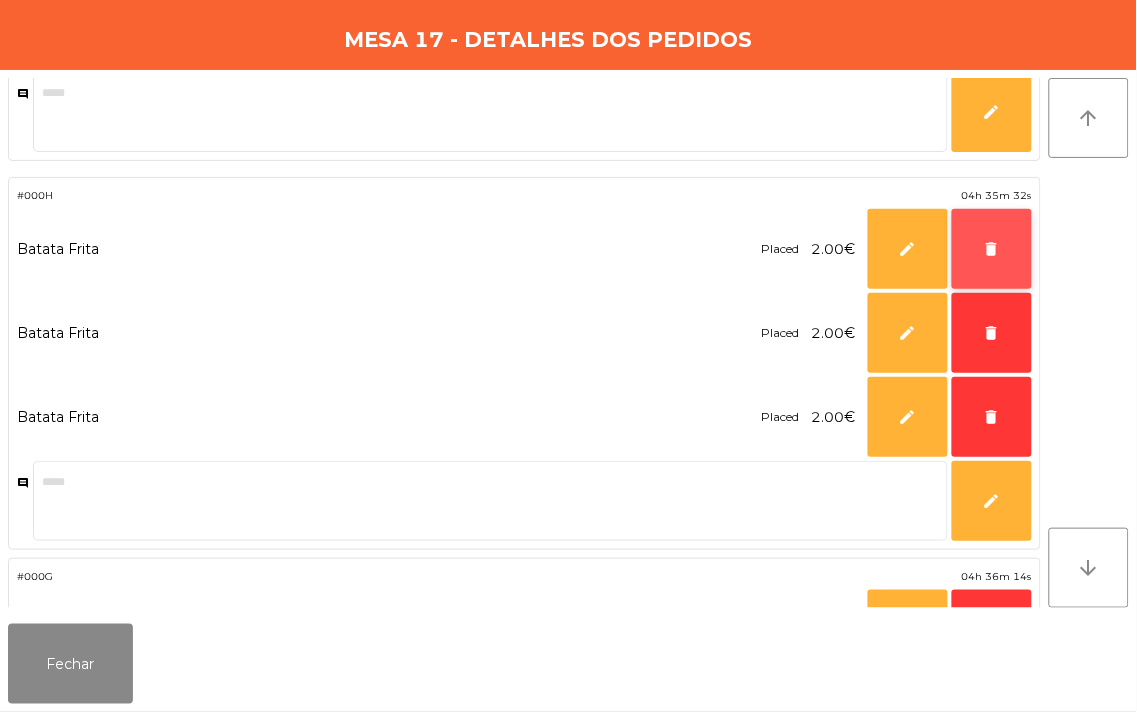 click on "delete" 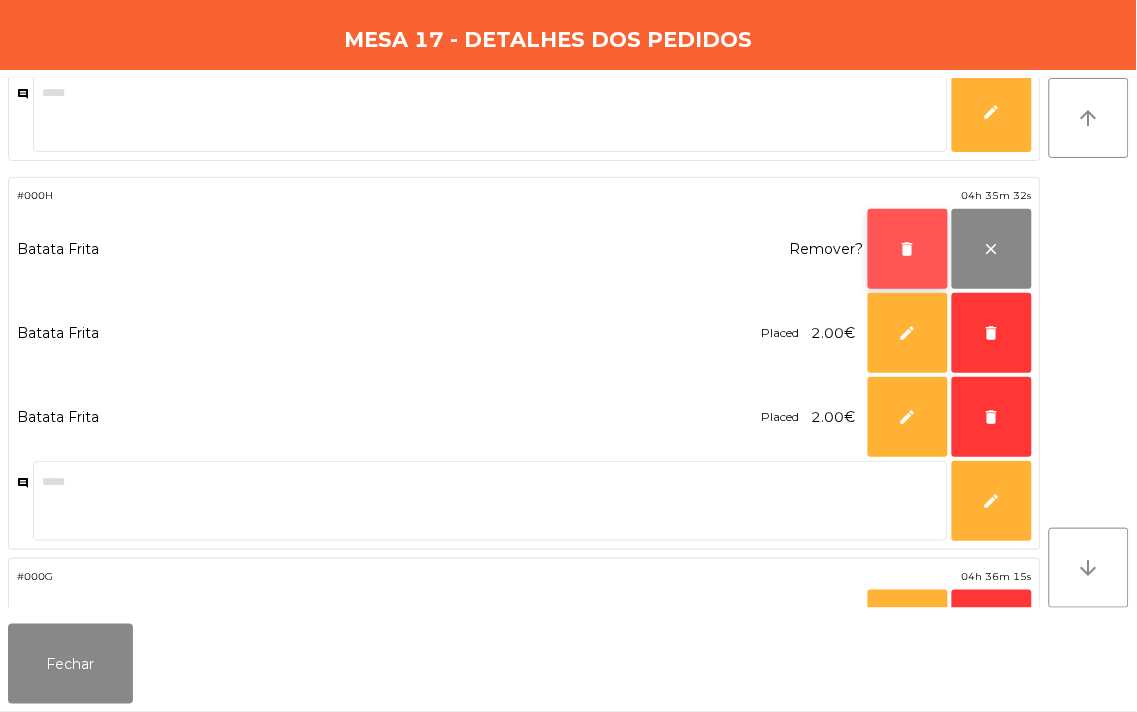 click on "delete" 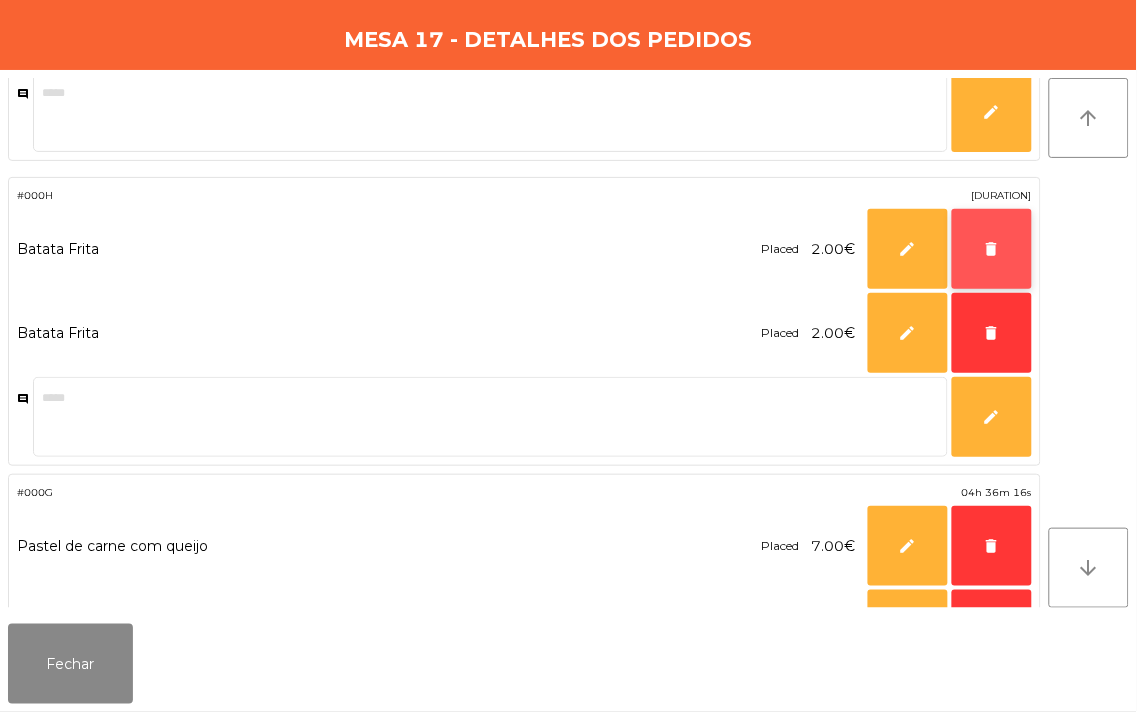 click on "delete" 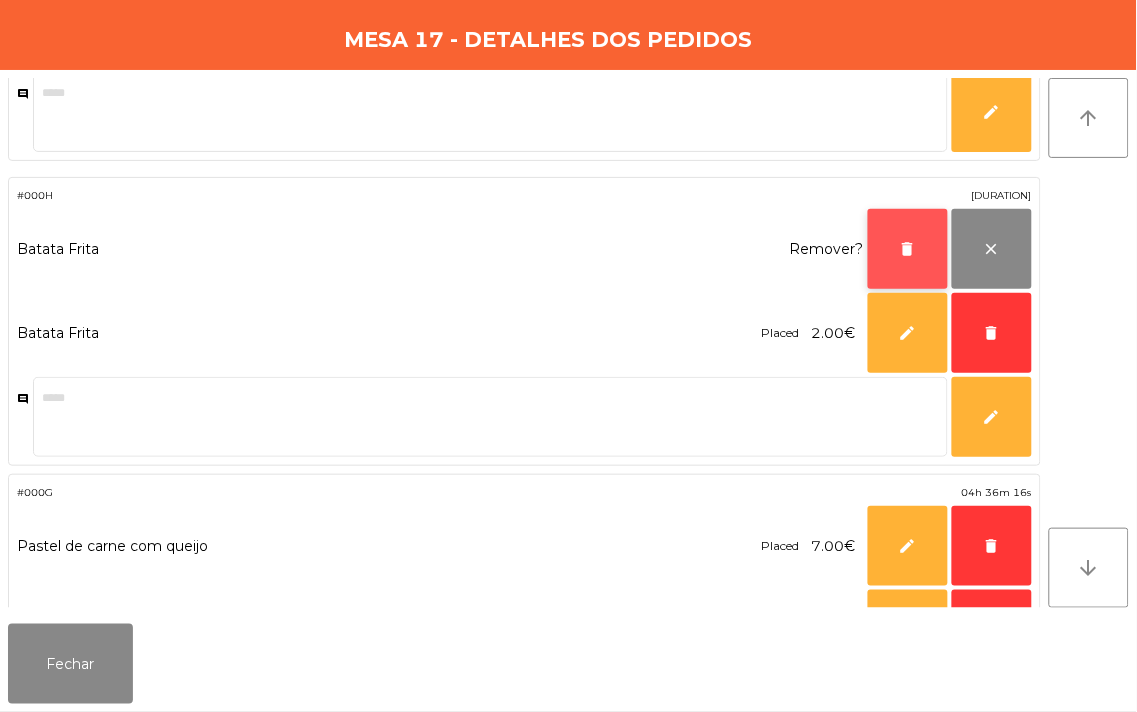 click on "delete" 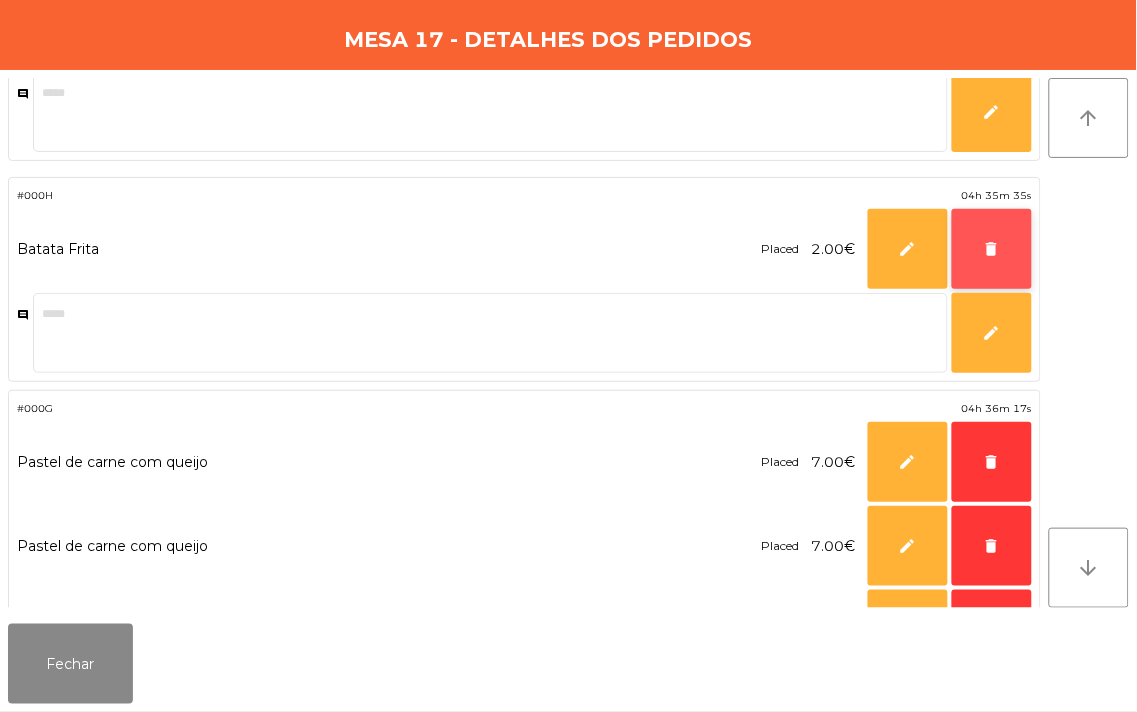 click on "delete" 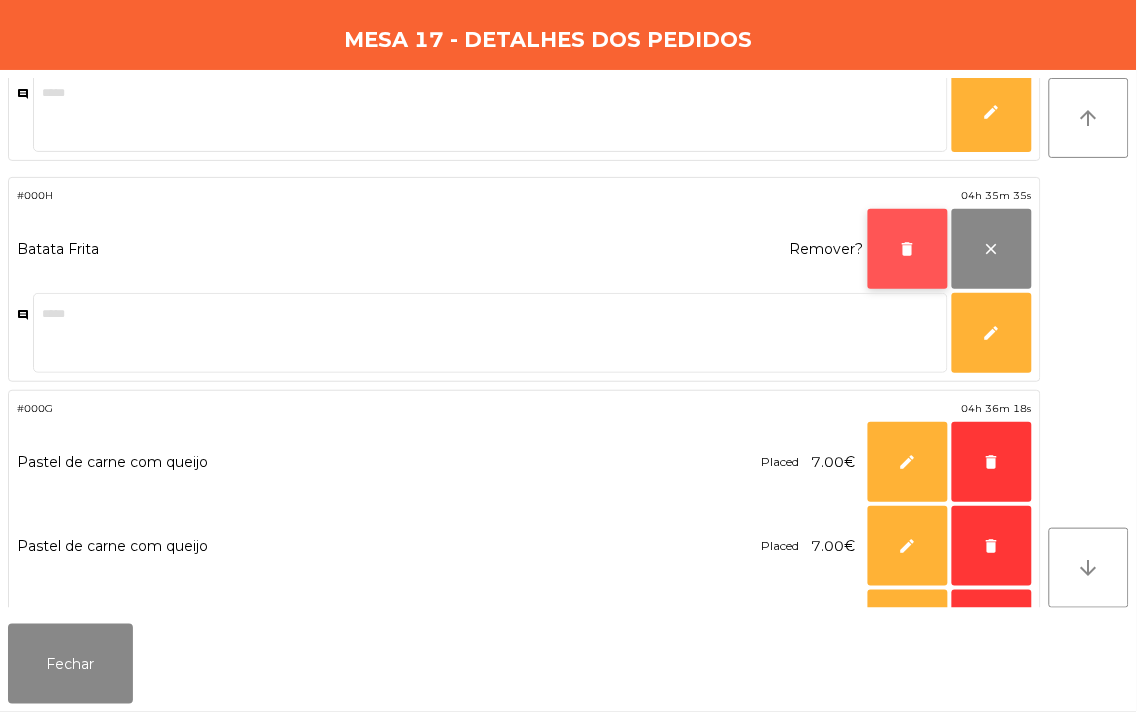 click on "delete" 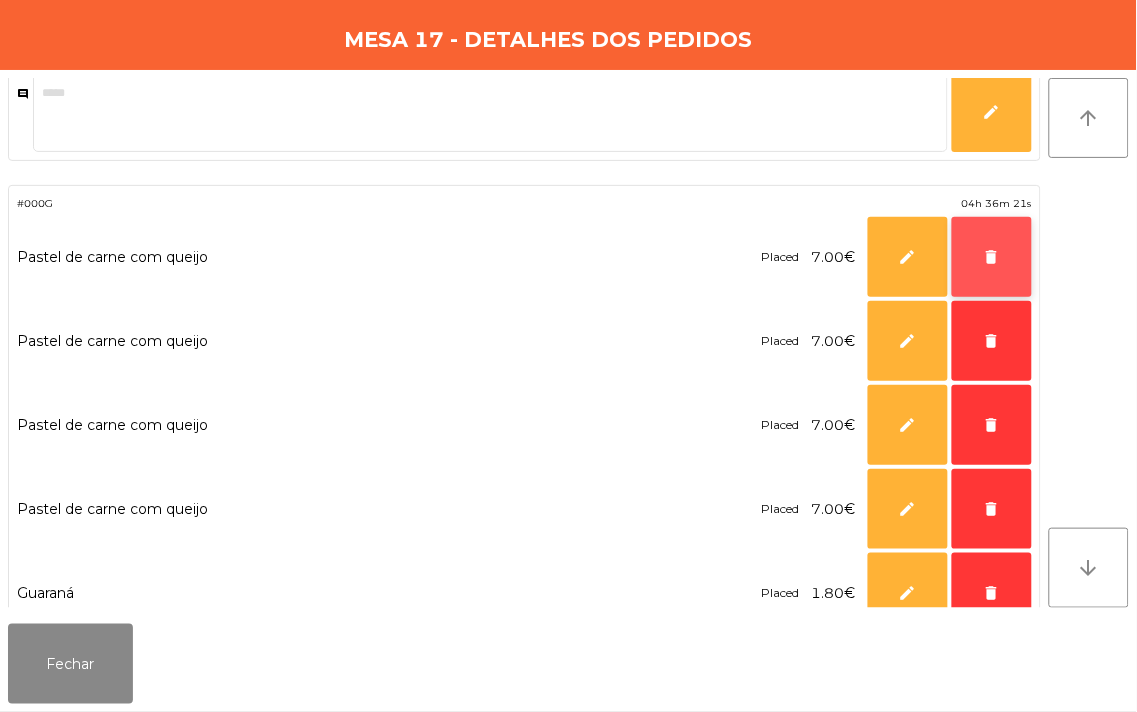 click on "delete" 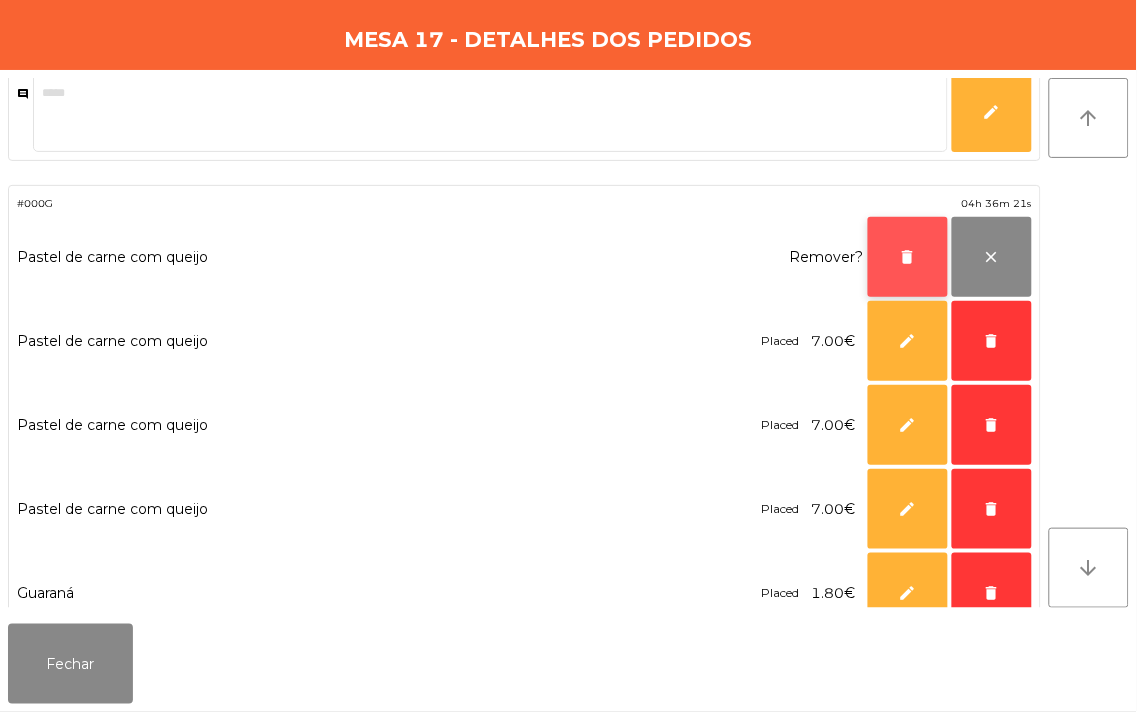 click on "delete" 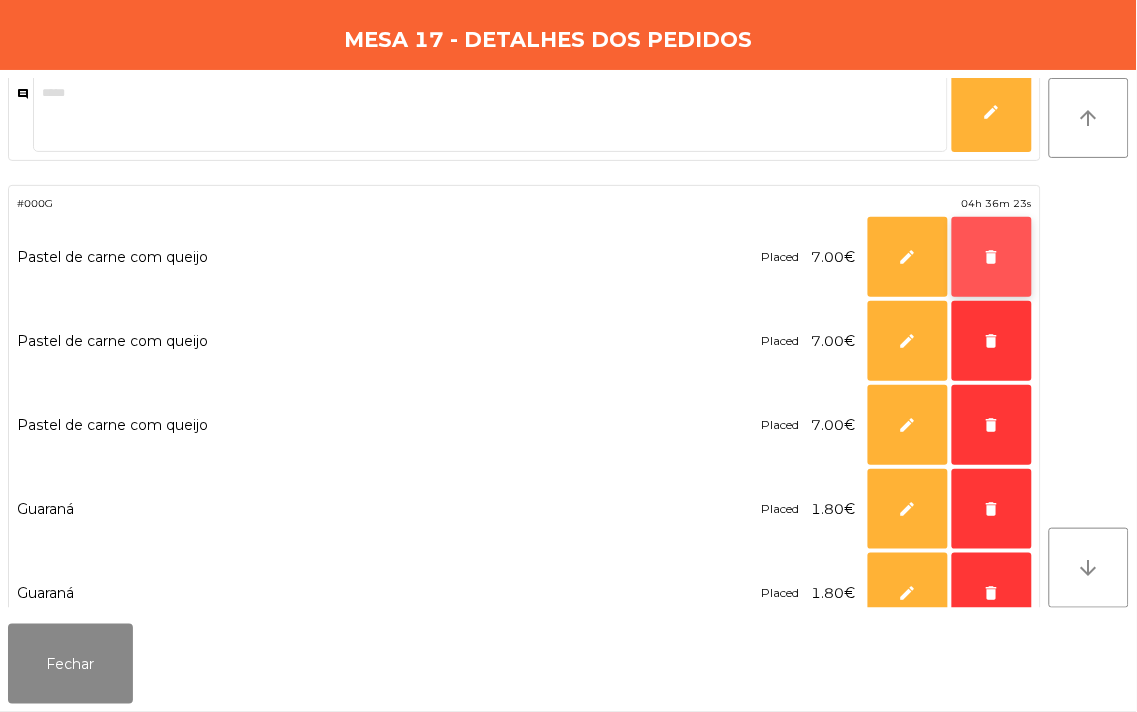 click on "delete" 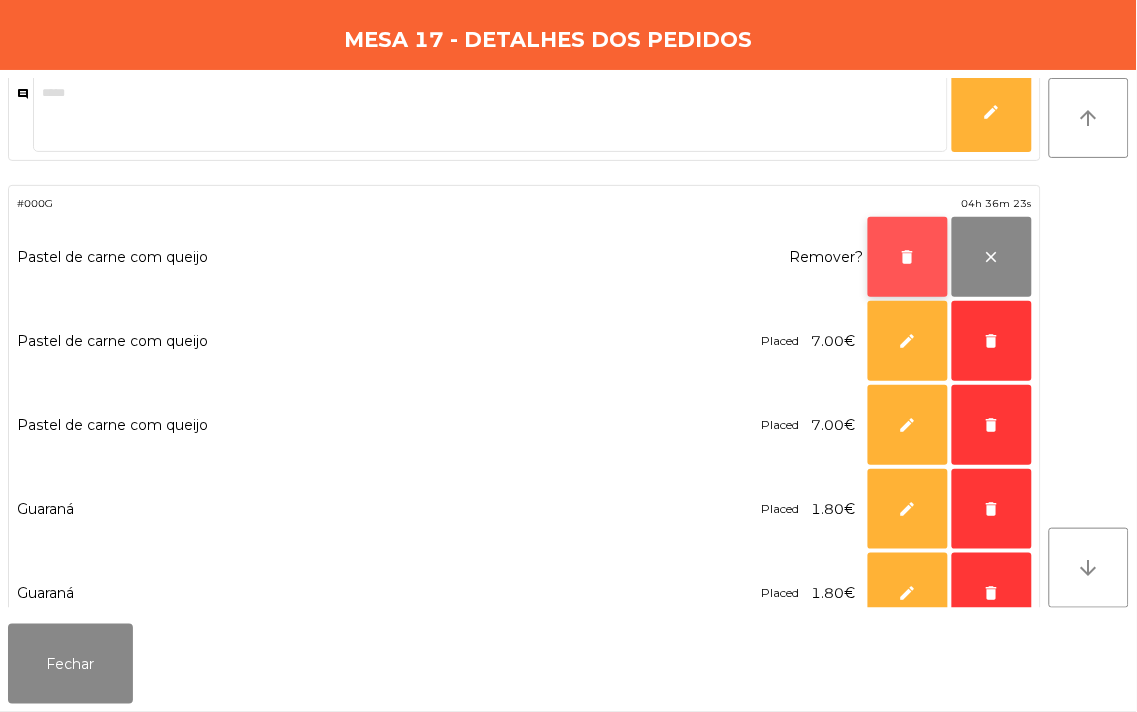 click on "delete" 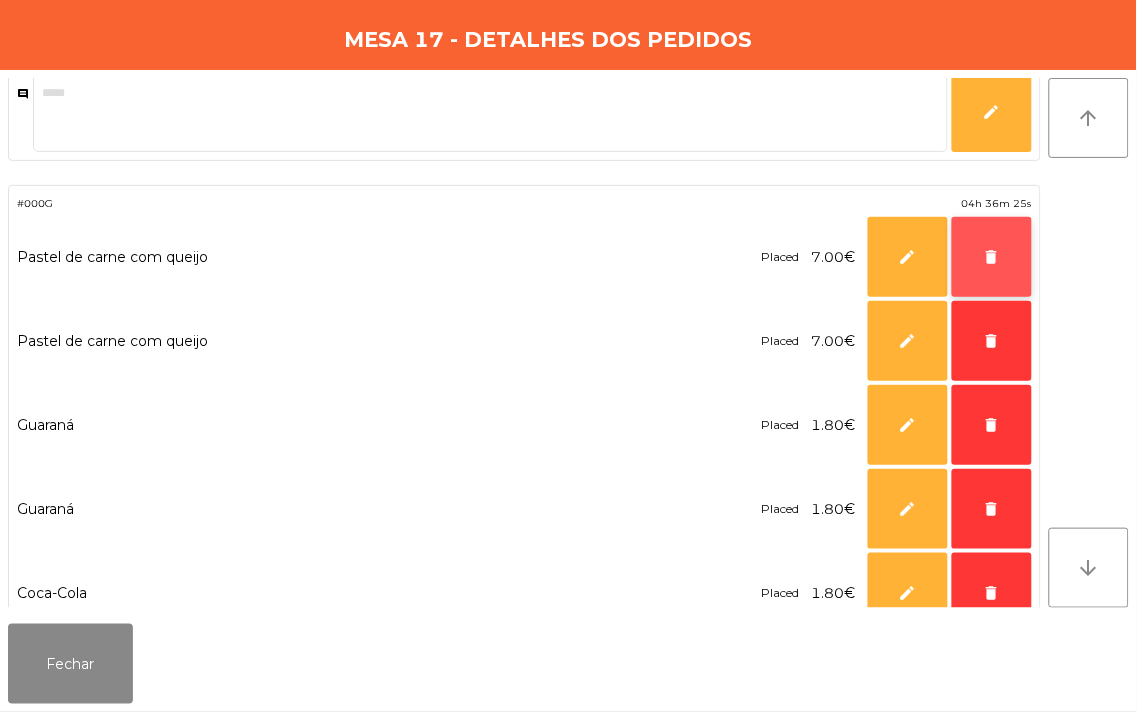 click on "delete" 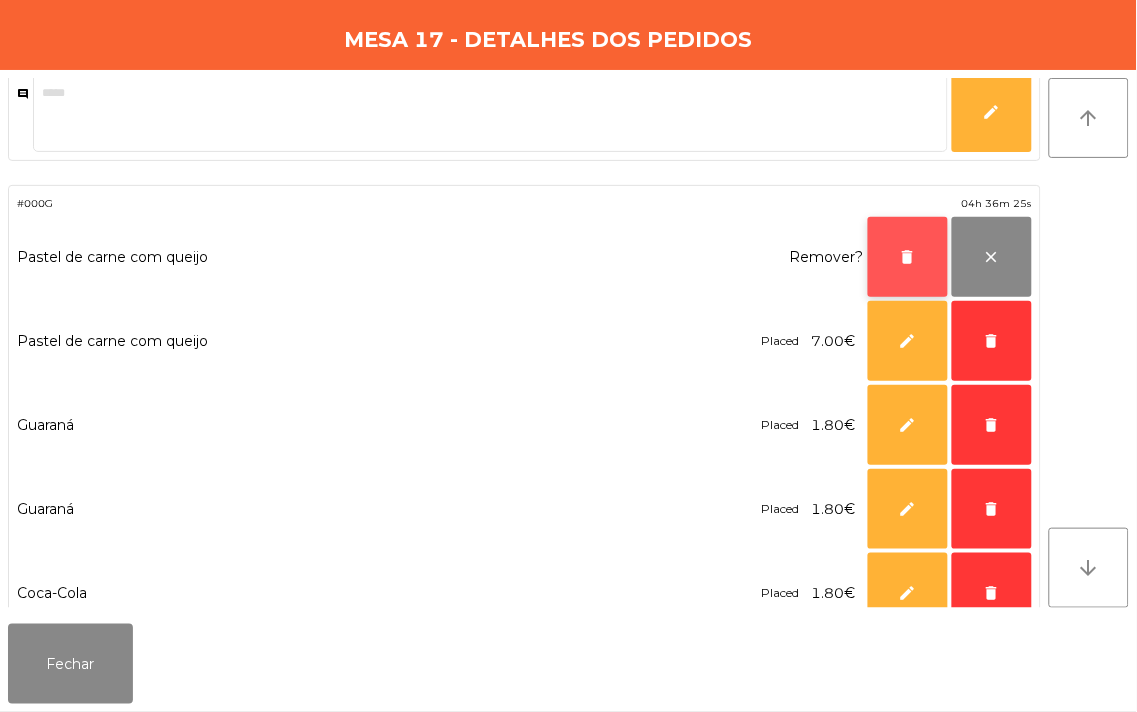 click on "delete" 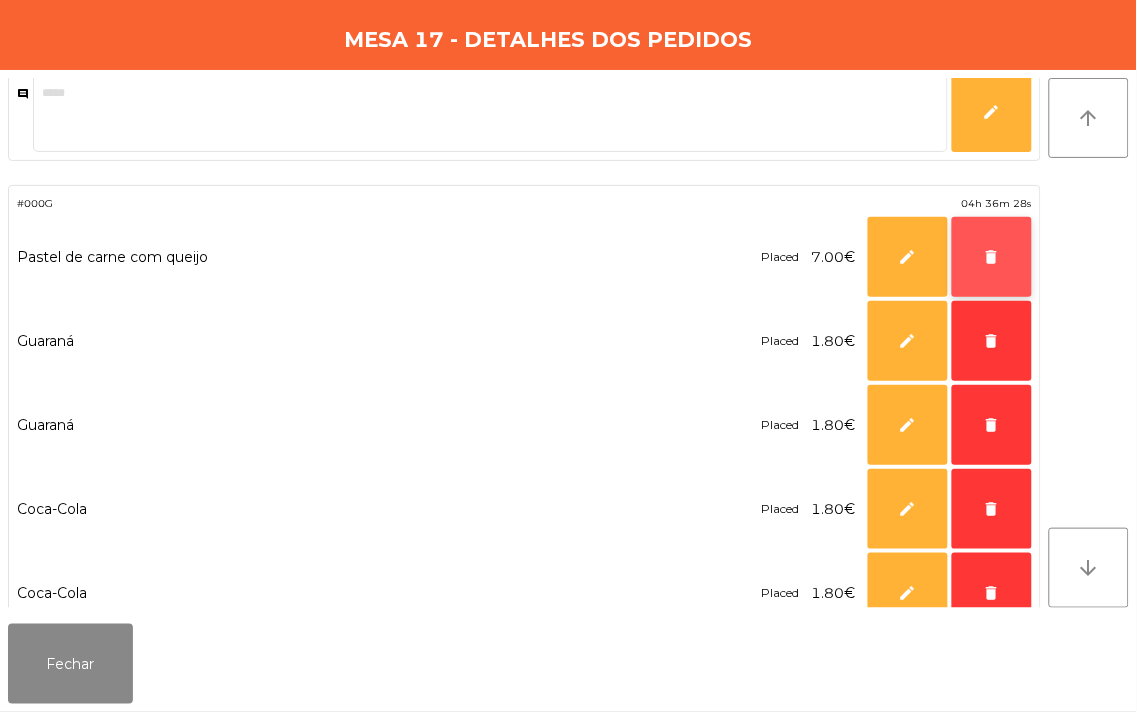 click on "delete" 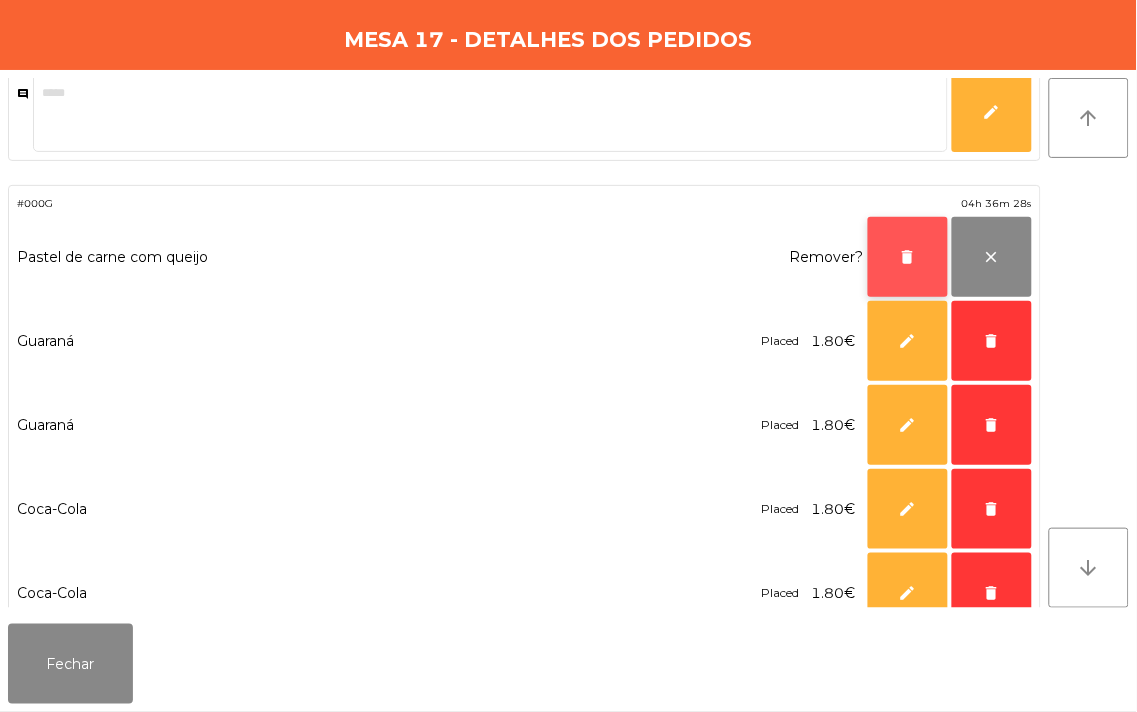 click on "delete" 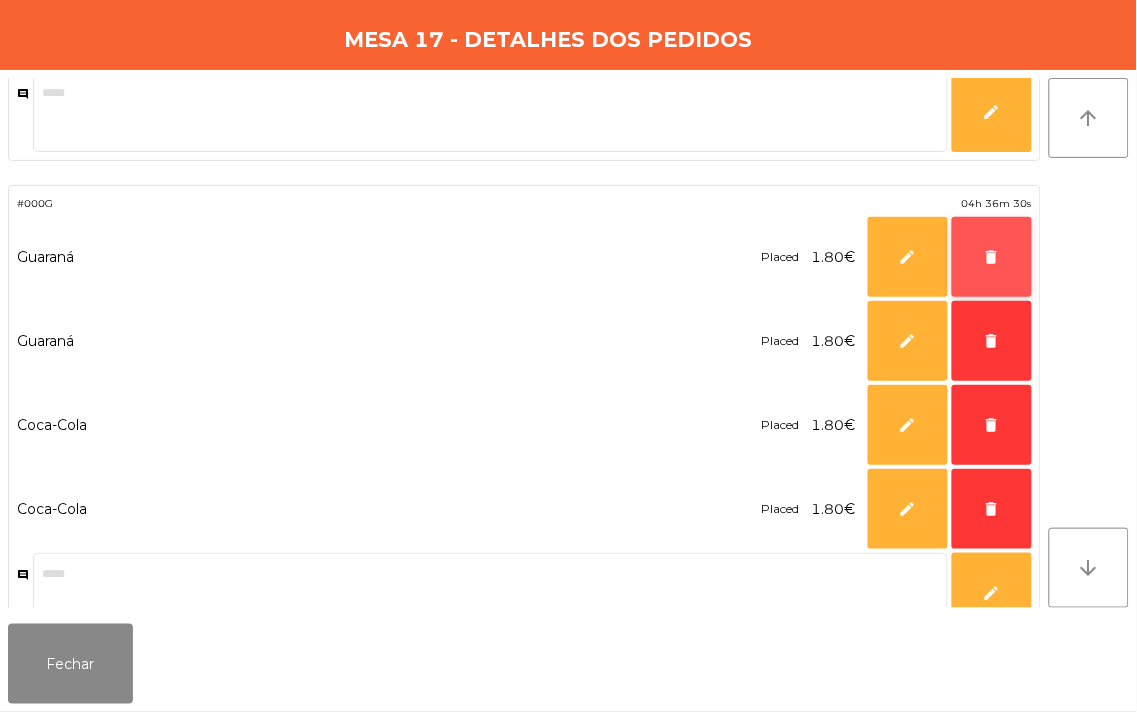click on "delete" 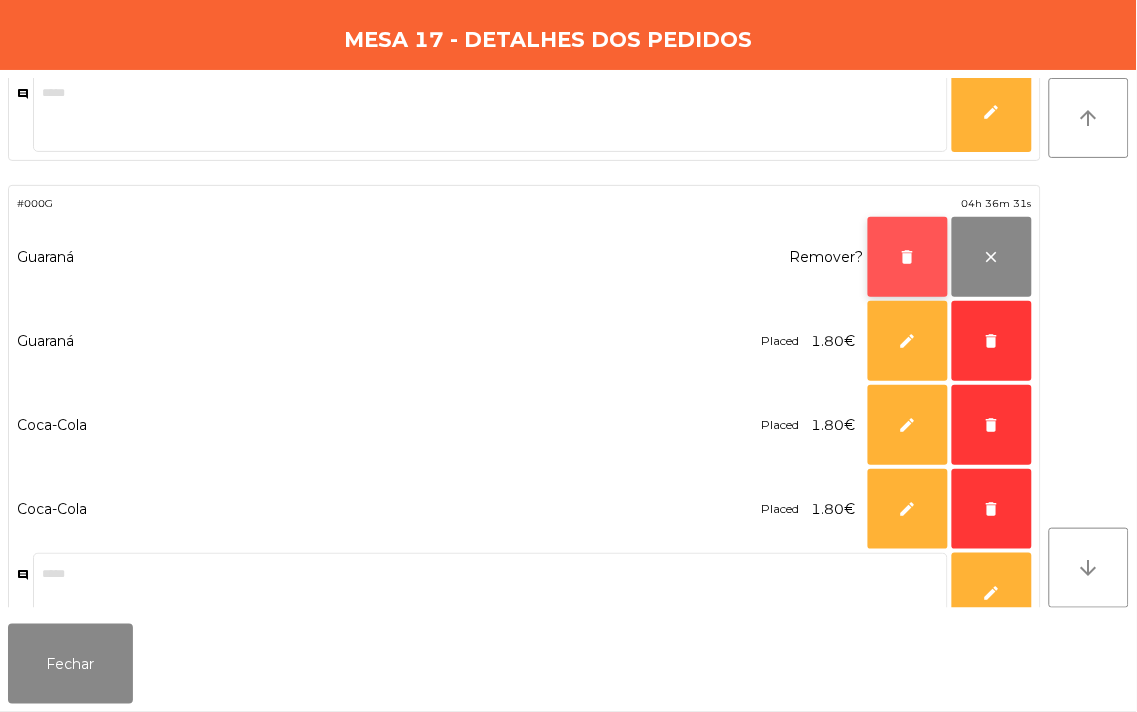 click on "delete" 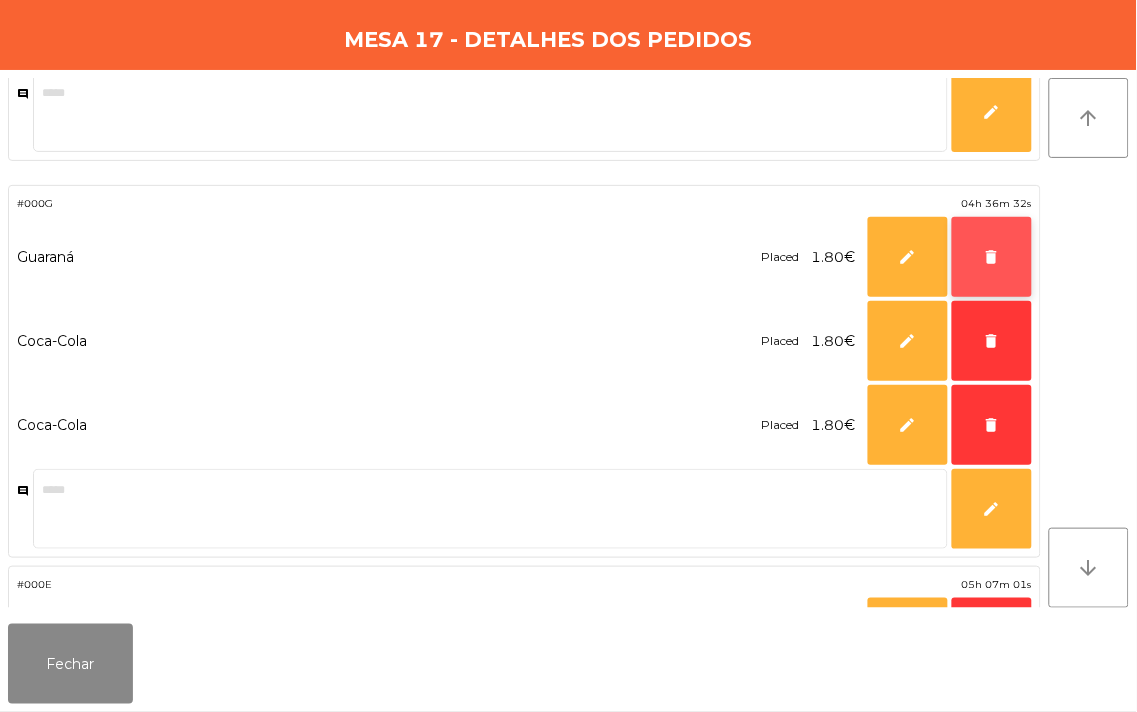 click on "delete" 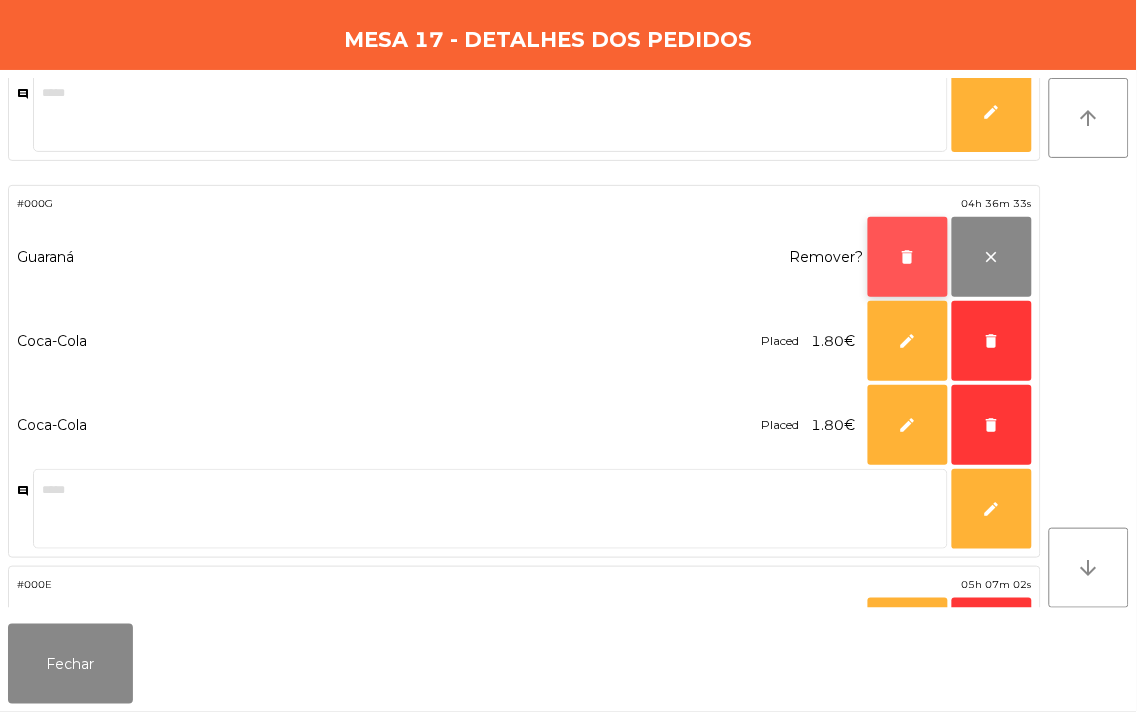 click on "delete" 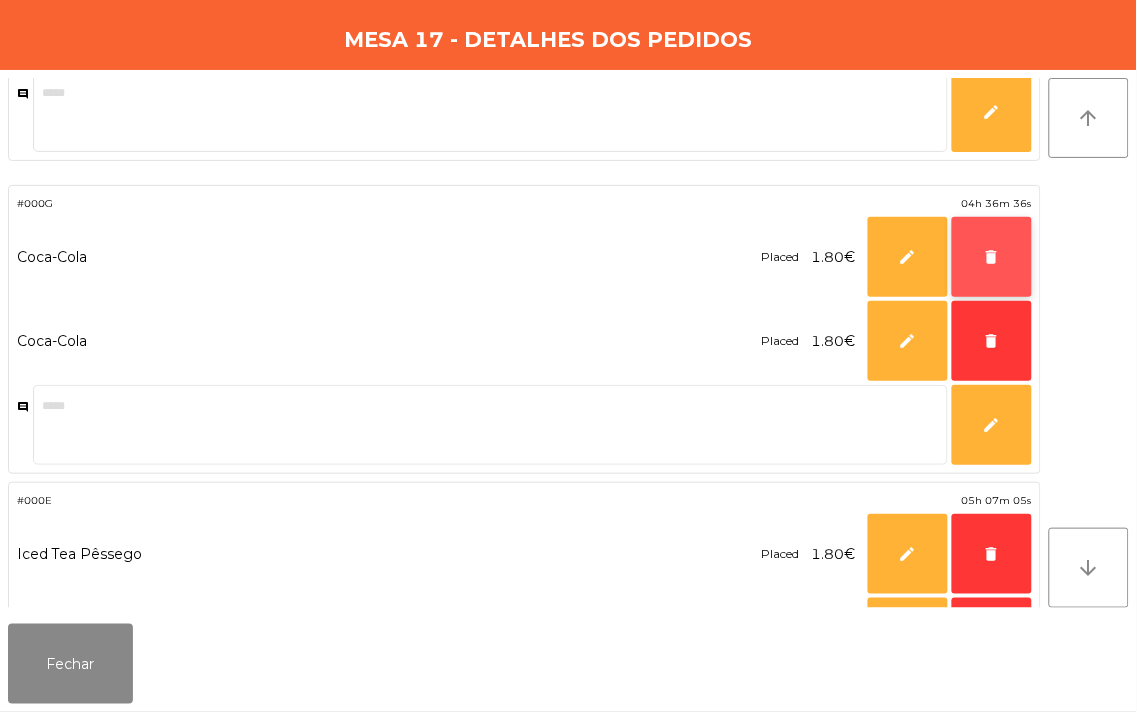 click on "delete" 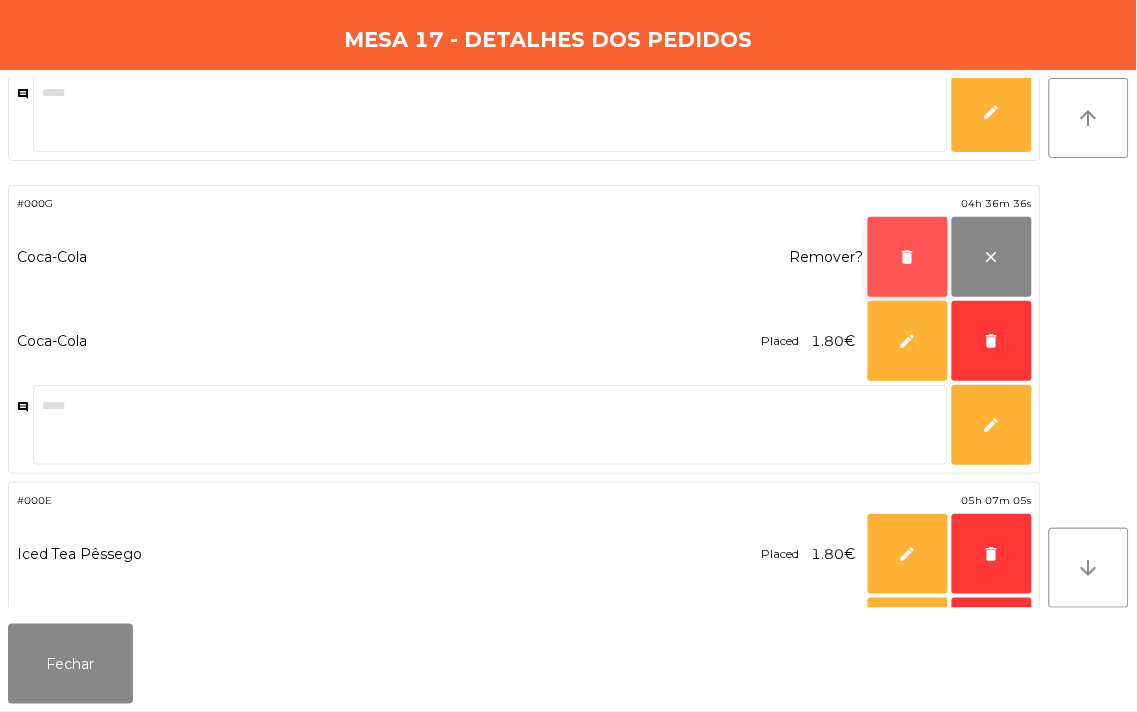 click on "delete" 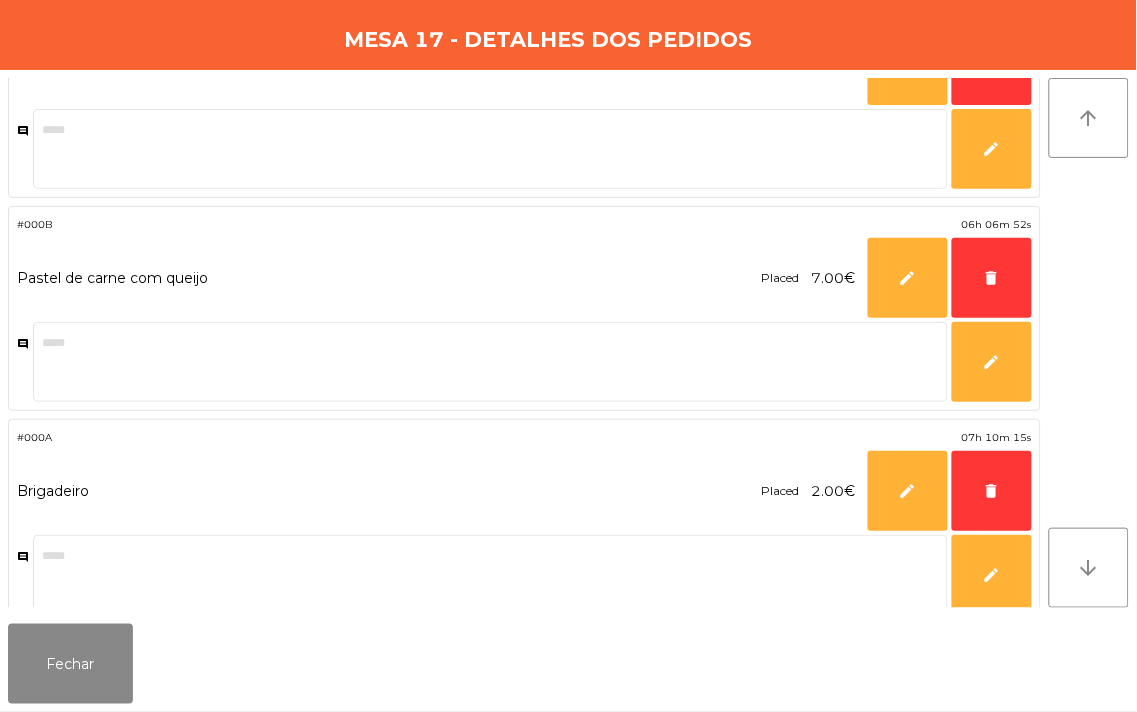 scroll, scrollTop: 610, scrollLeft: 0, axis: vertical 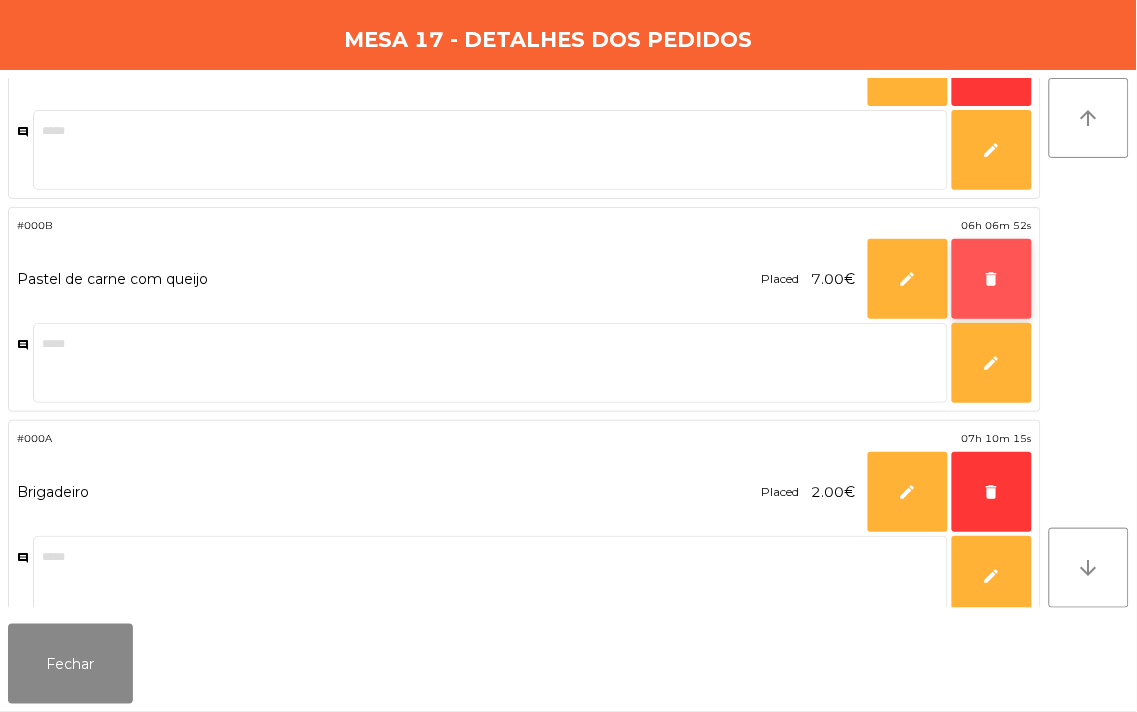 click on "delete" 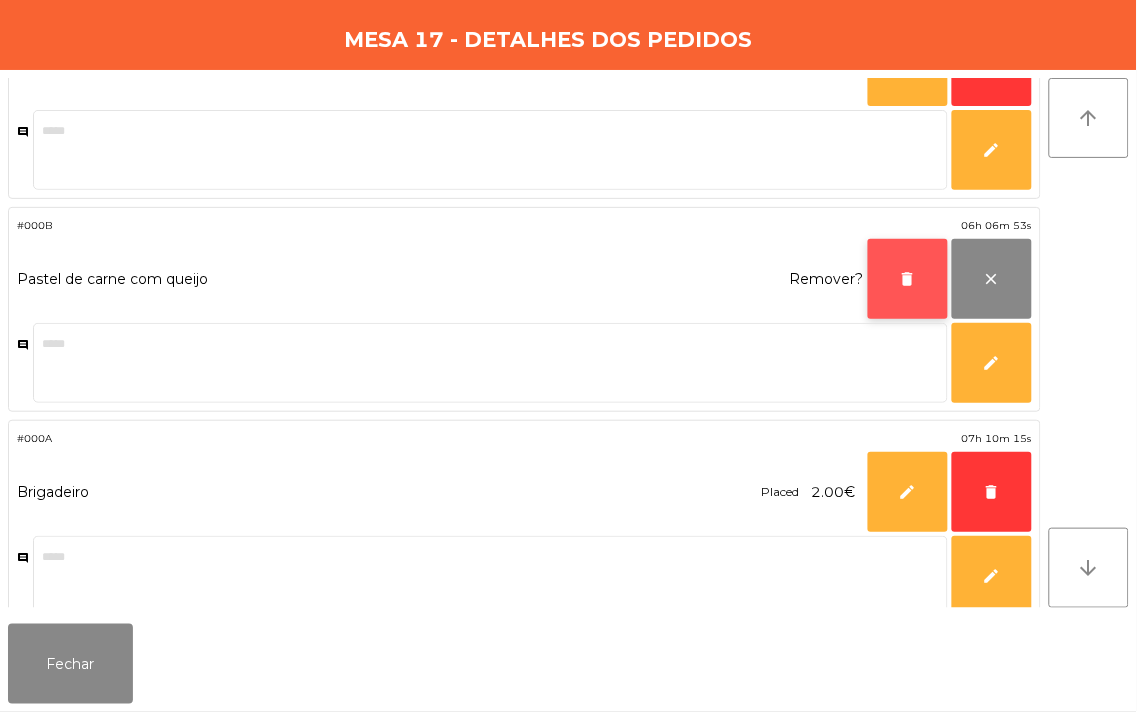 click on "delete" 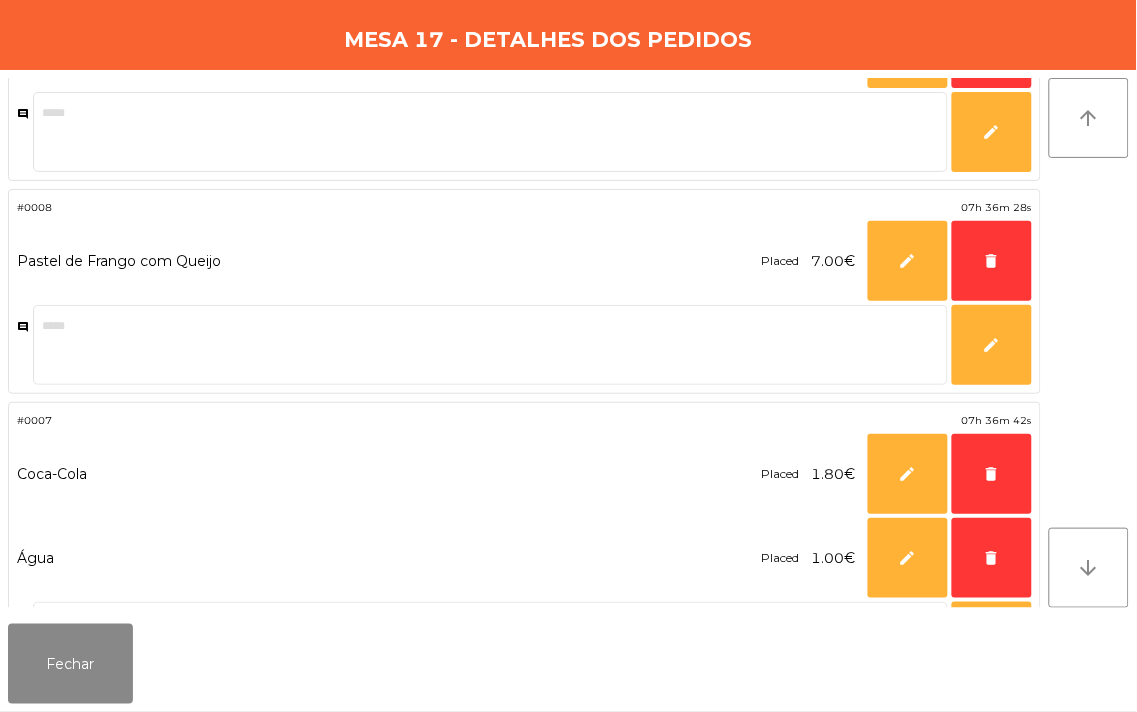 scroll, scrollTop: 1074, scrollLeft: 0, axis: vertical 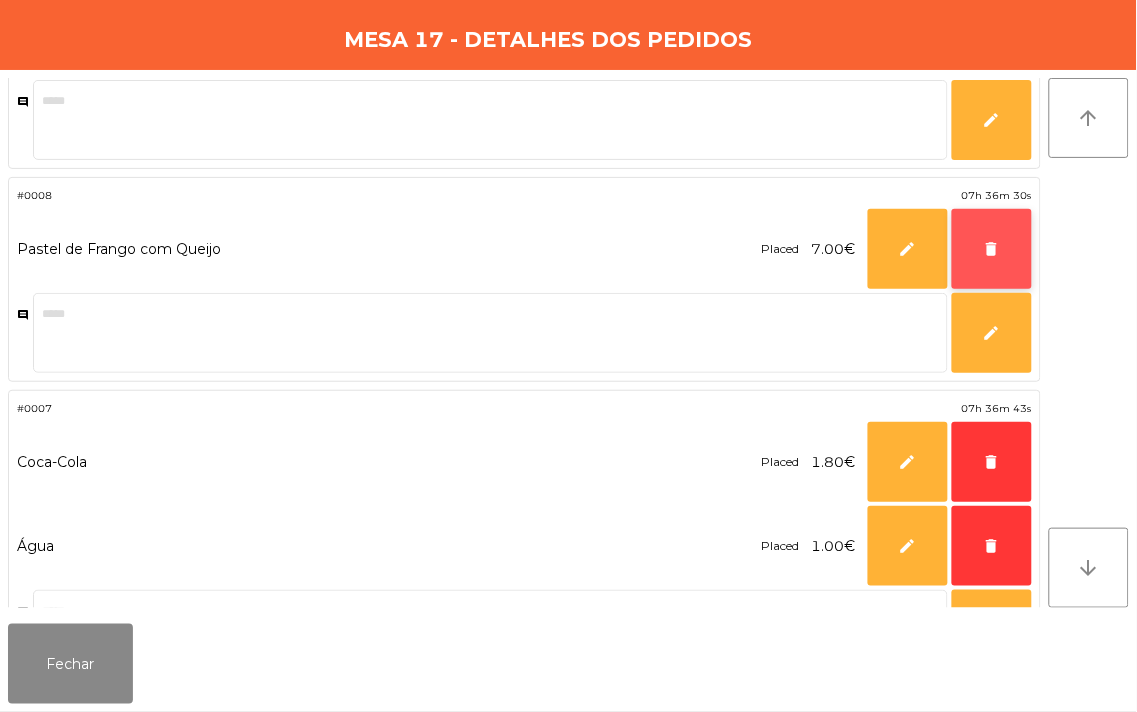 click on "delete" 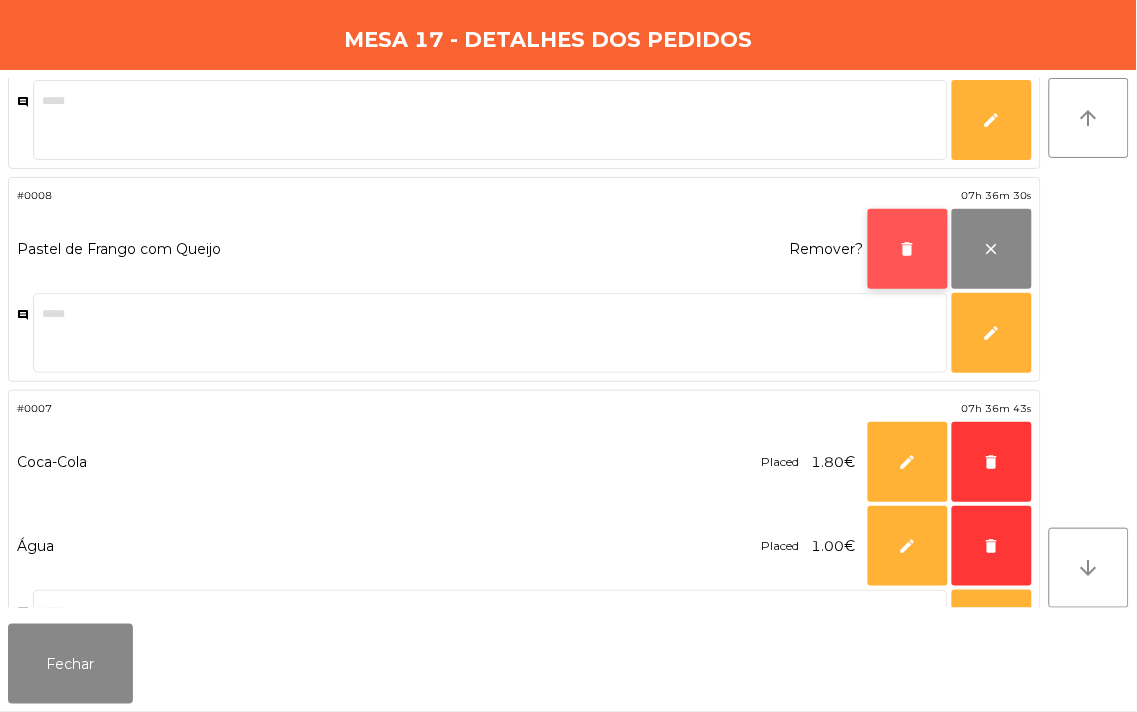 click on "delete" 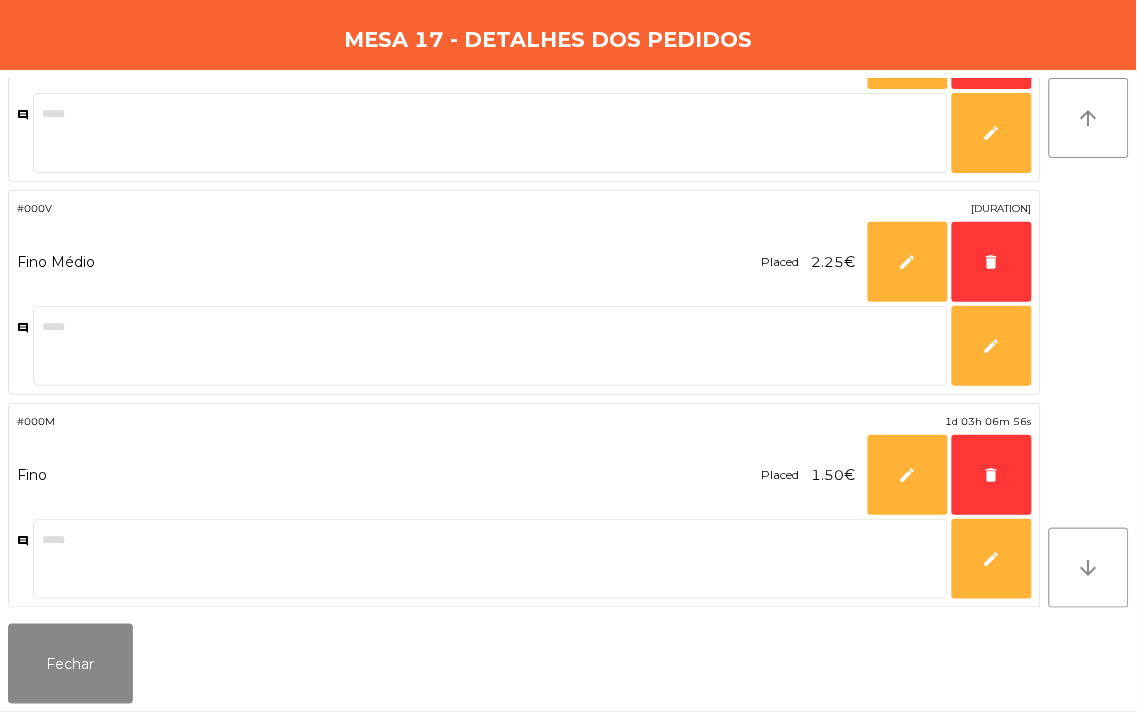 scroll, scrollTop: 3751, scrollLeft: 0, axis: vertical 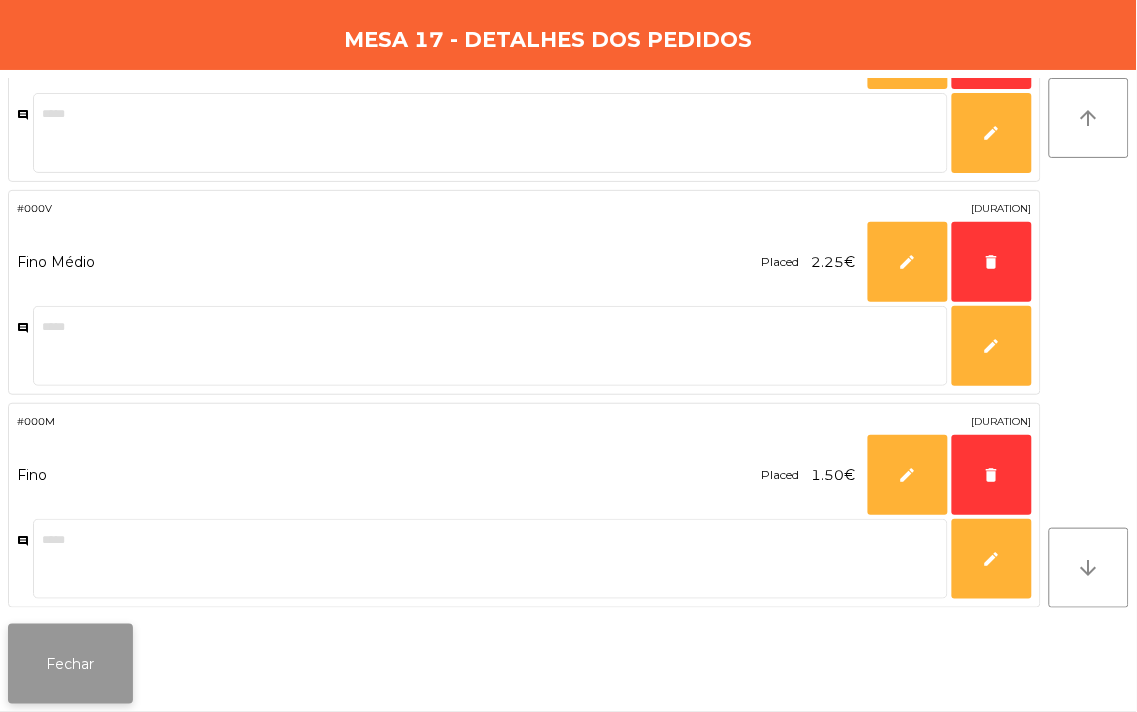 click on "Fechar" 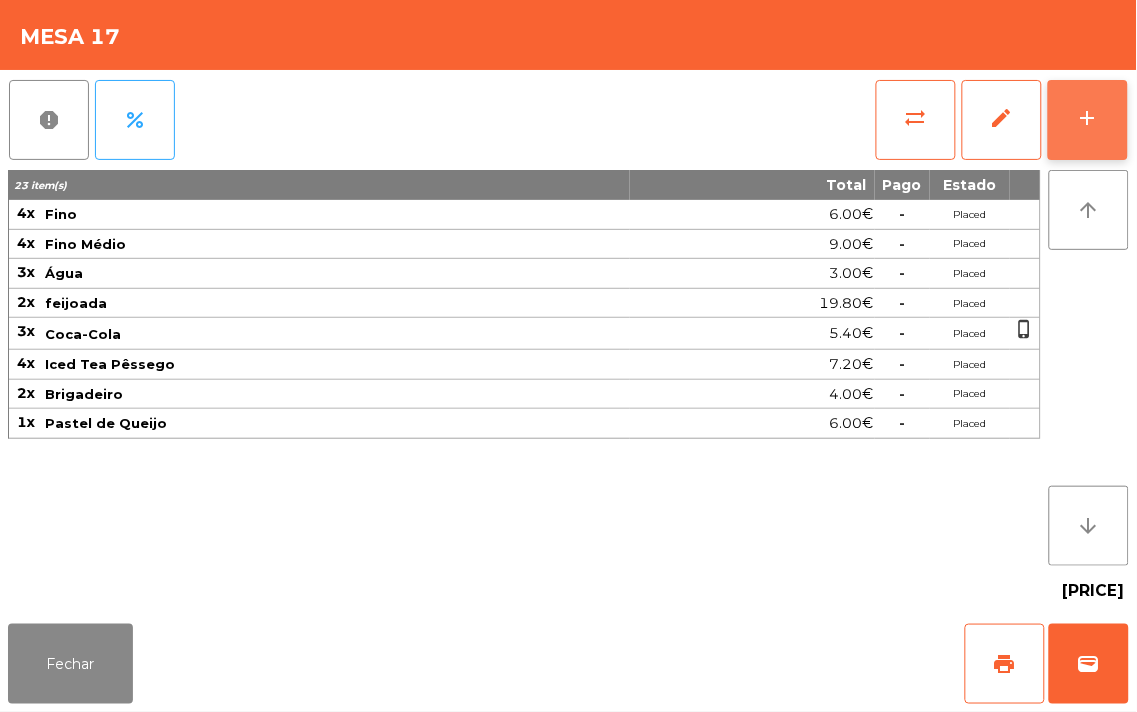 click on "add" 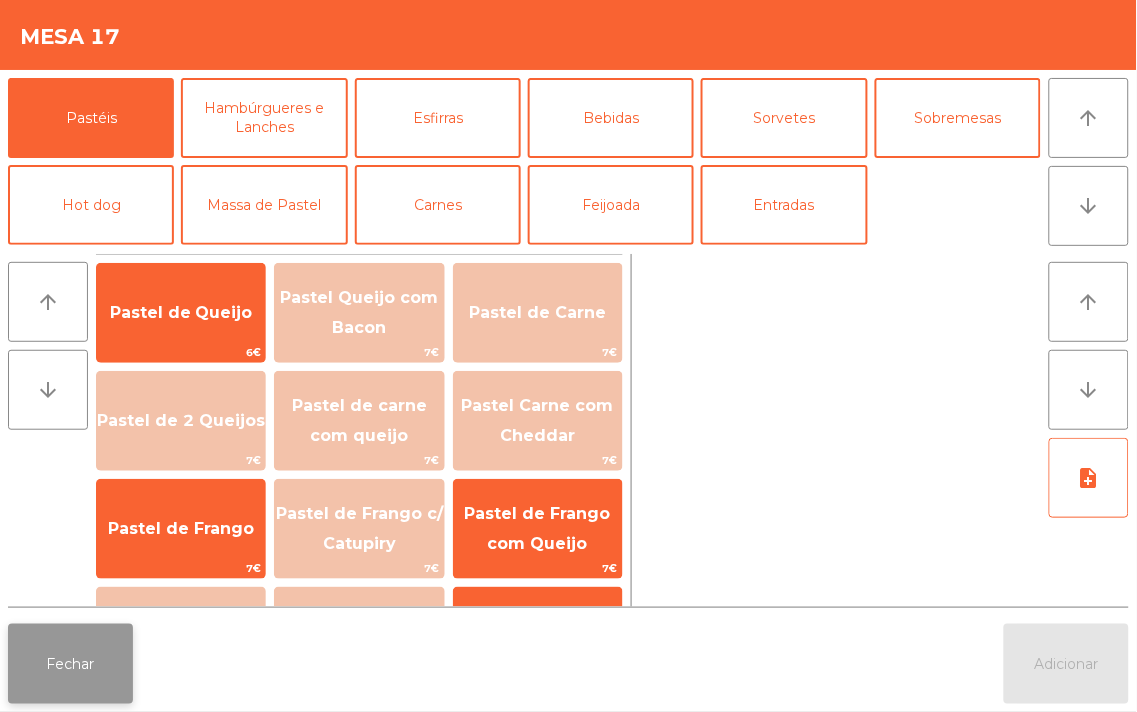 click on "Fechar" 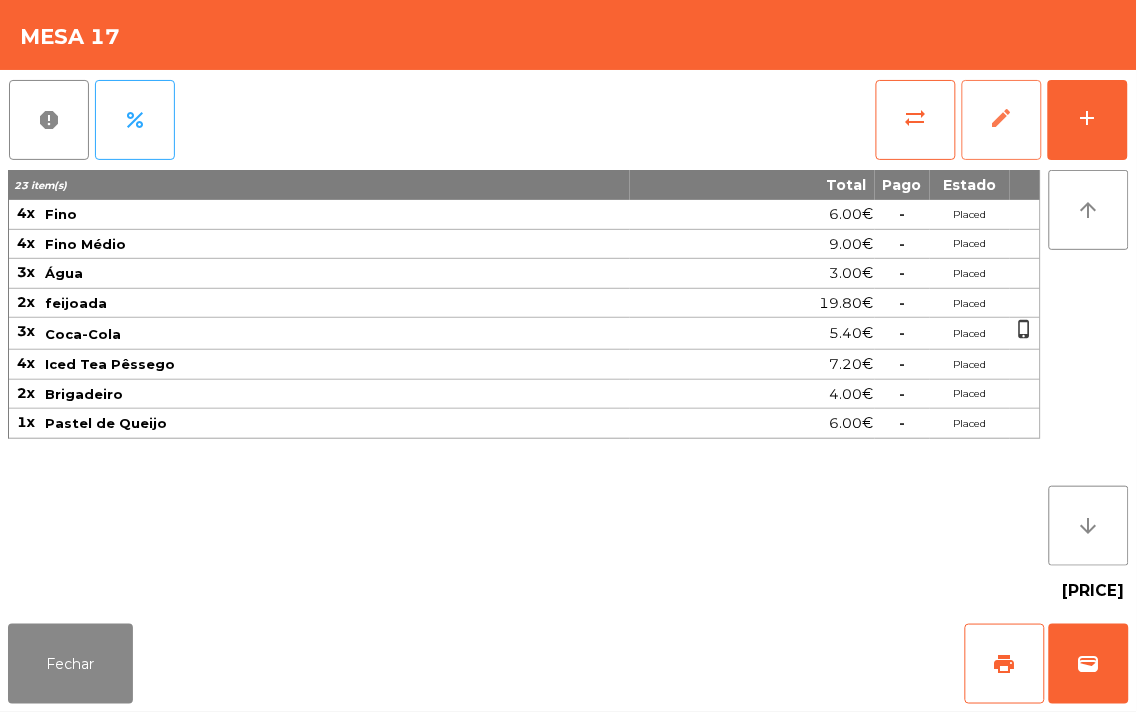 click on "edit" 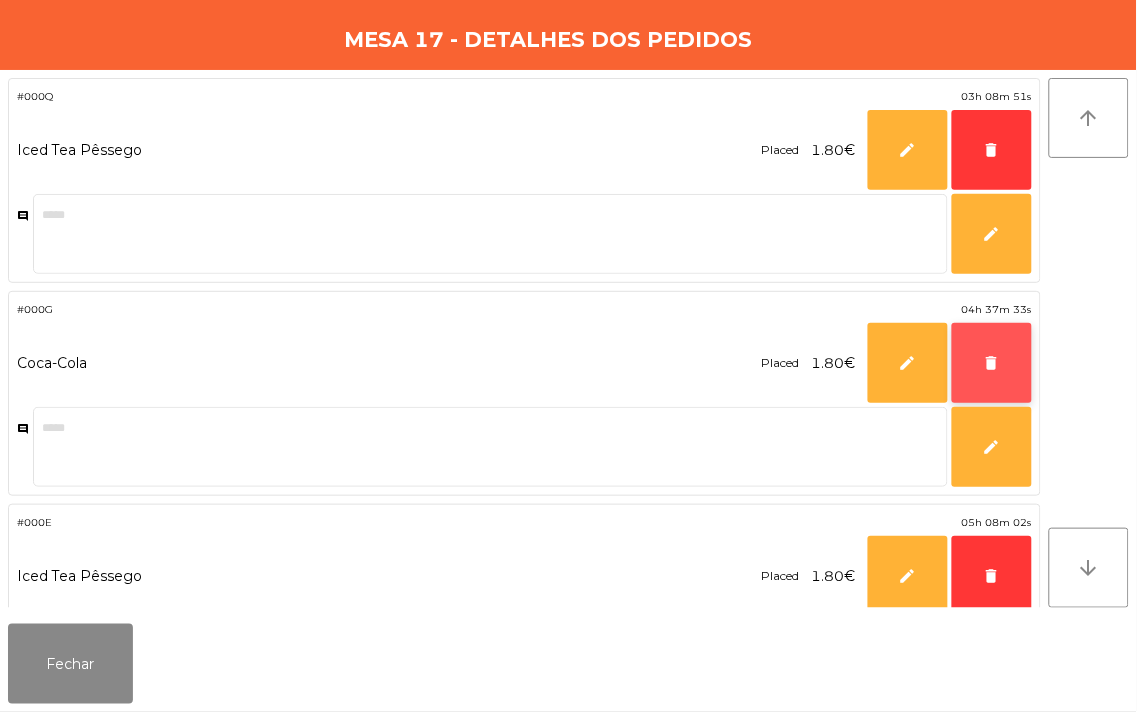 click on "delete" 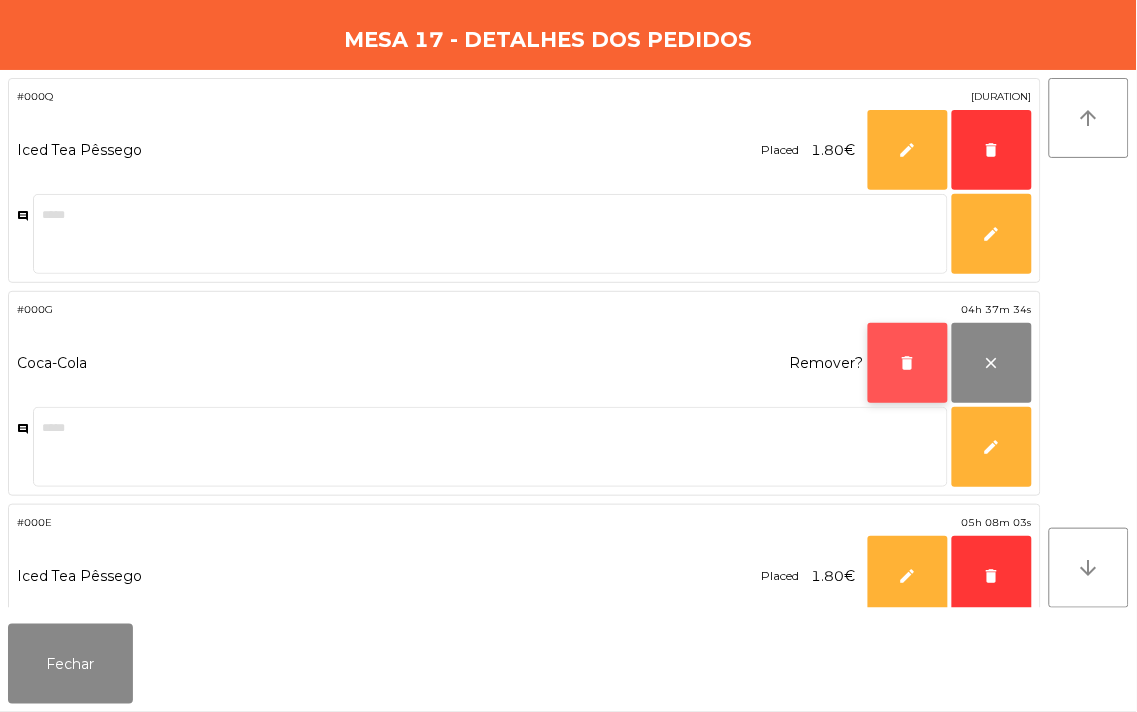 click on "delete" 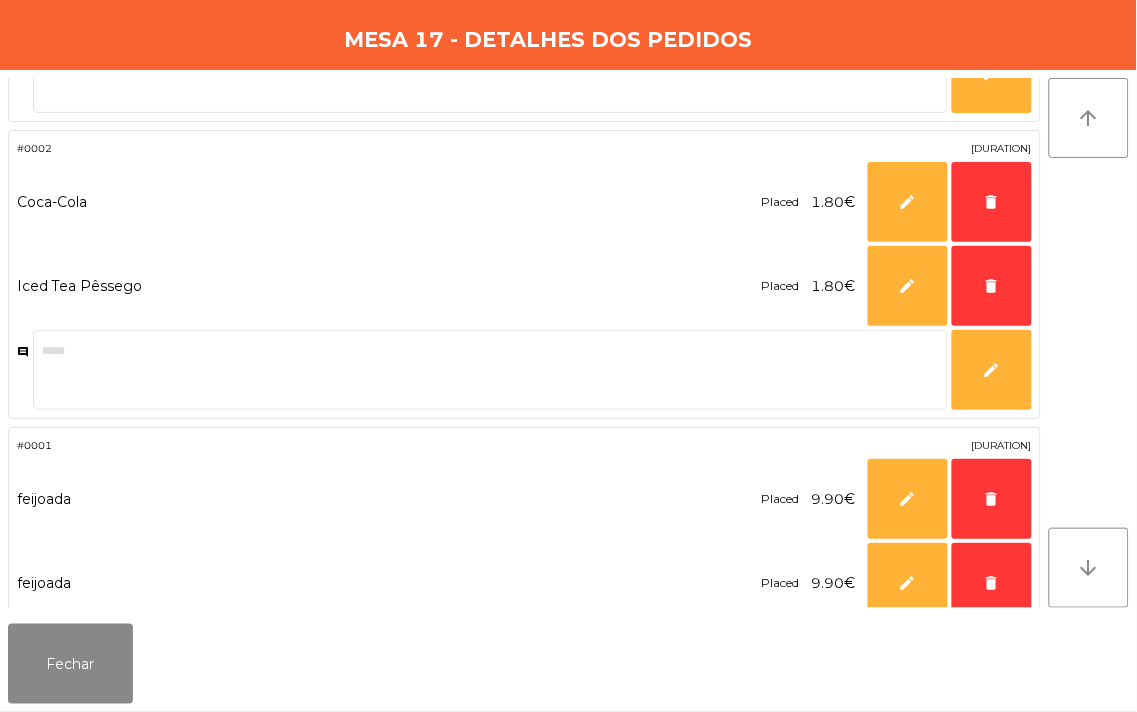 scroll, scrollTop: 2061, scrollLeft: 0, axis: vertical 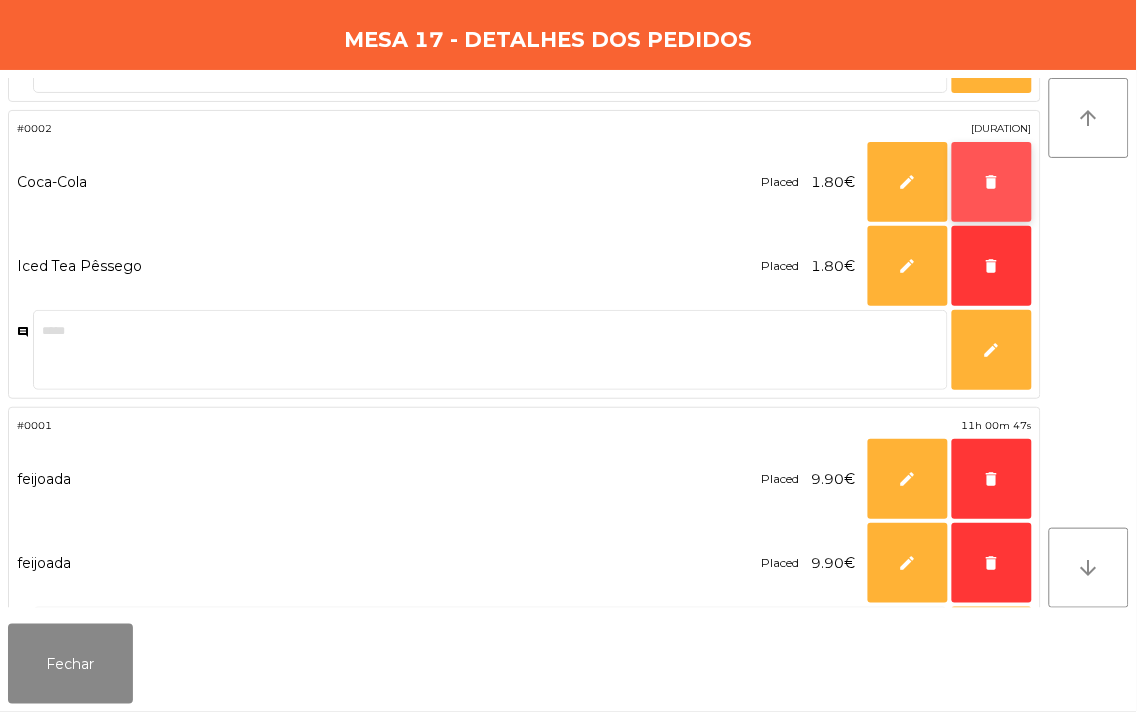 click on "delete" 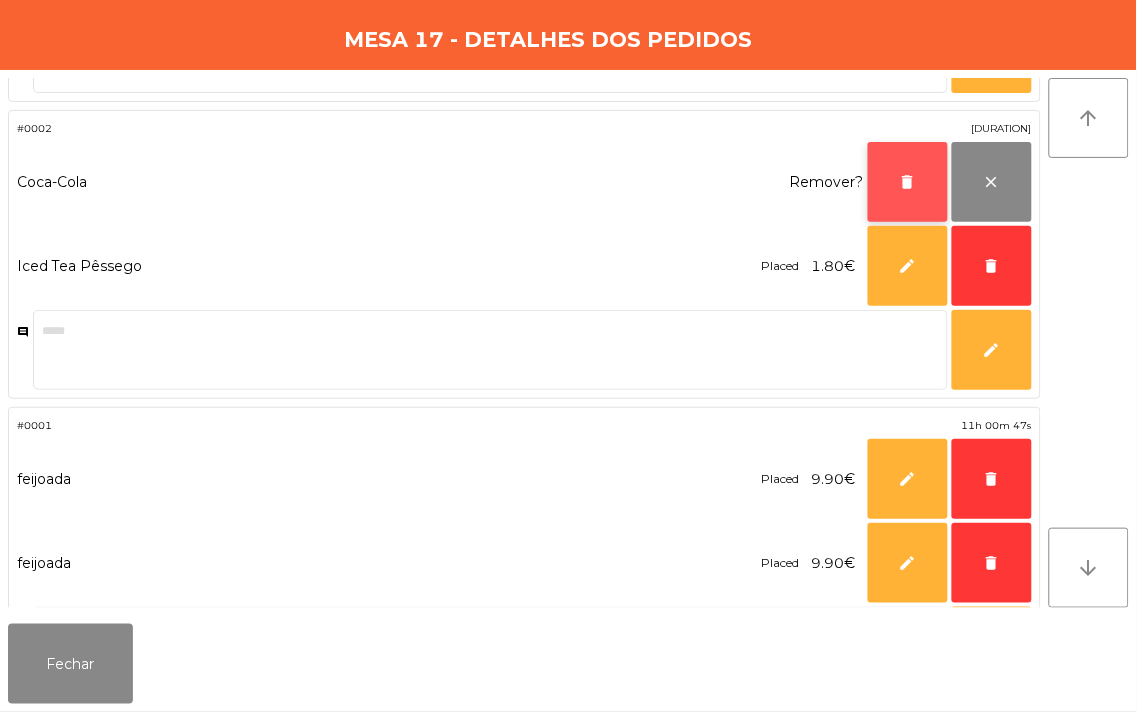 click on "delete" 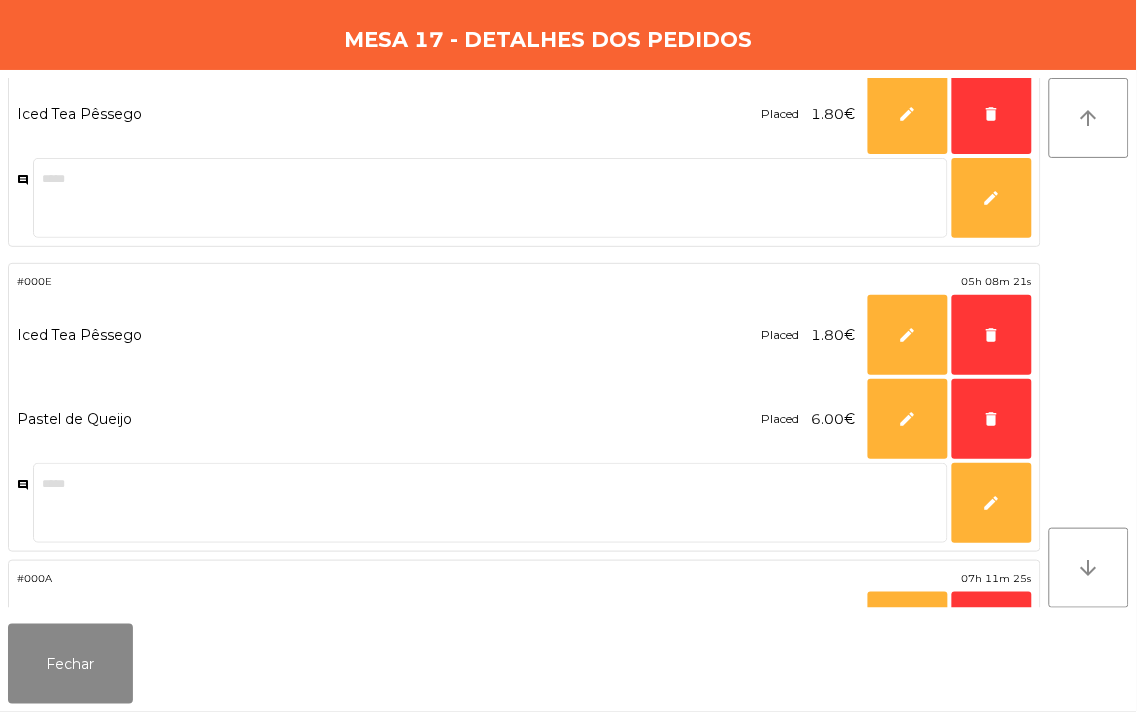 scroll, scrollTop: 0, scrollLeft: 0, axis: both 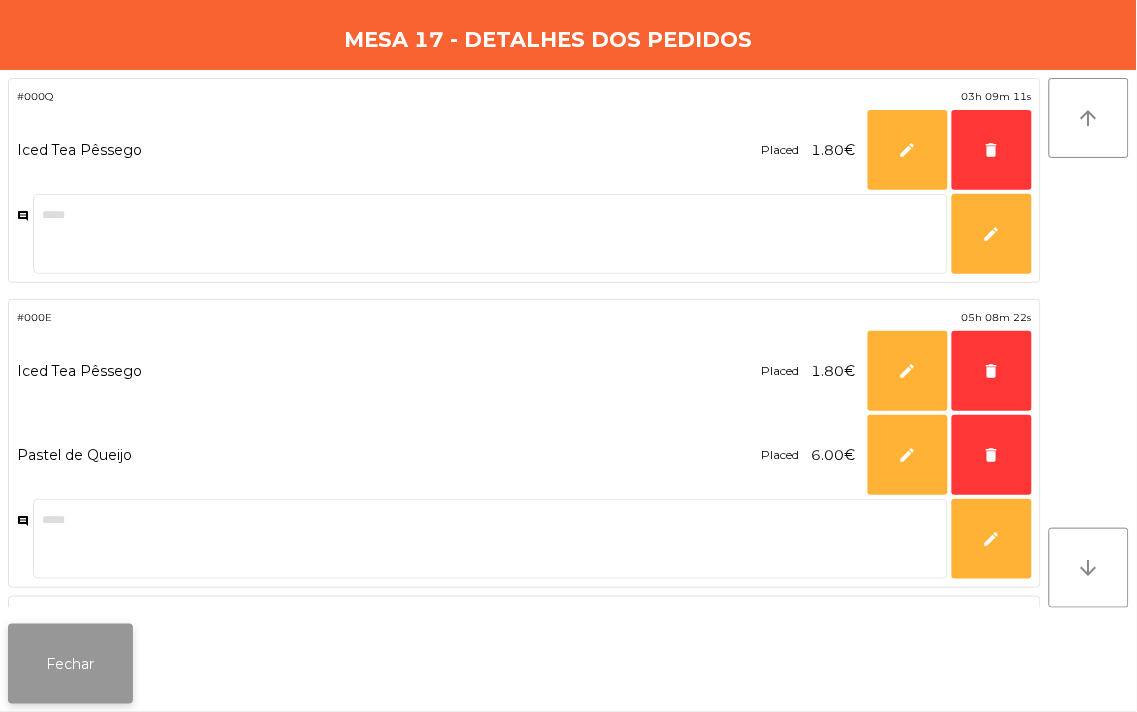 click on "Fechar" 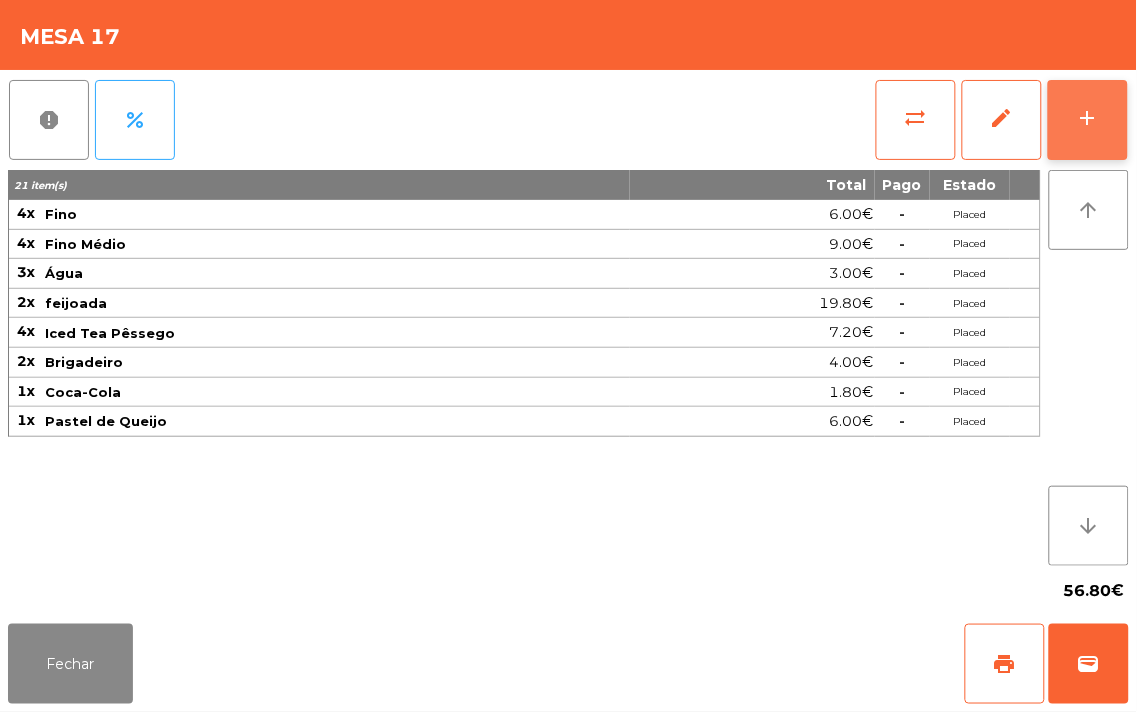 click on "add" 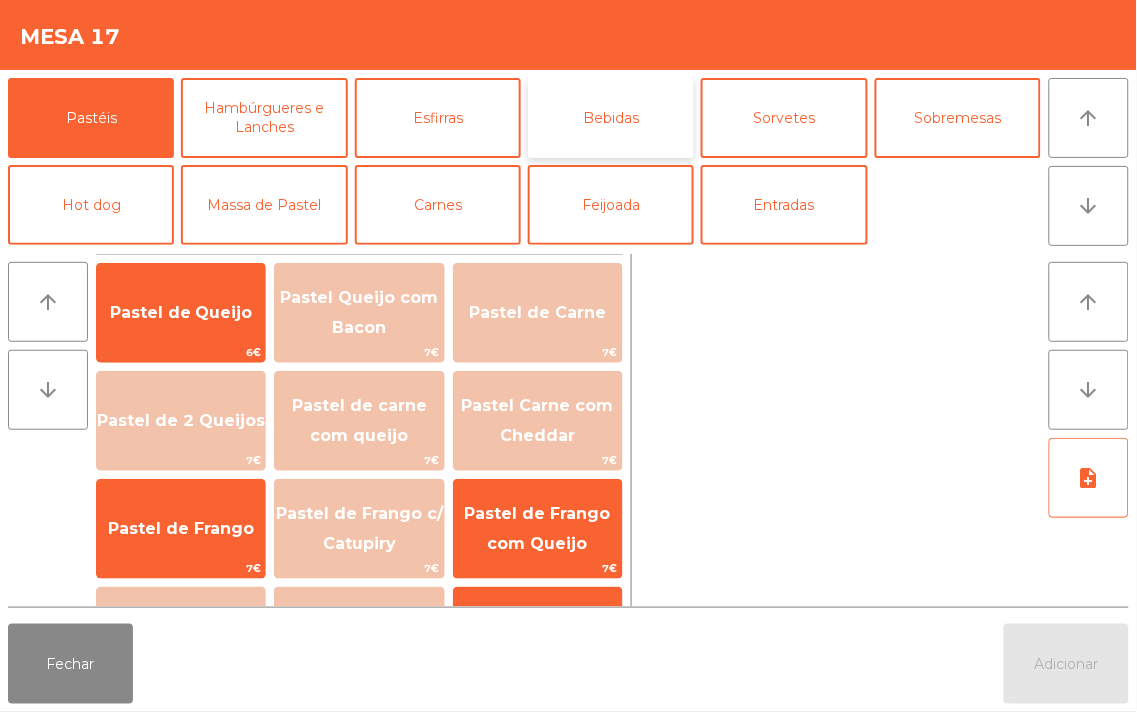 click on "Bebidas" 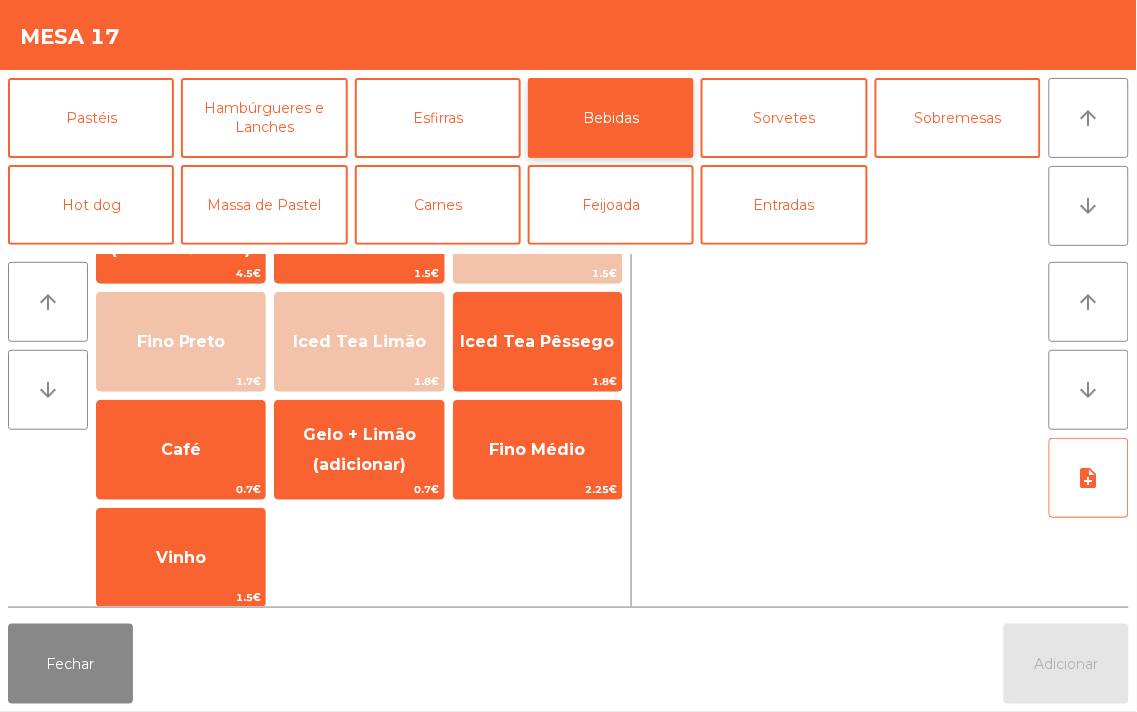 scroll, scrollTop: 303, scrollLeft: 0, axis: vertical 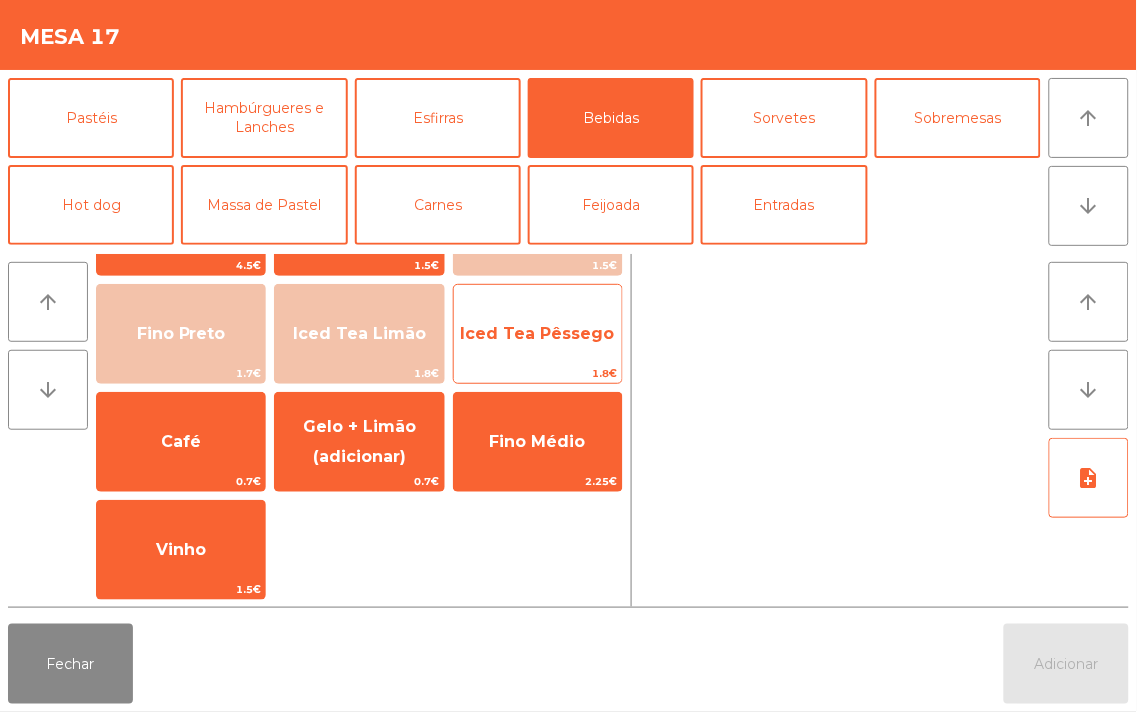 click on "Iced Tea Pêssego" 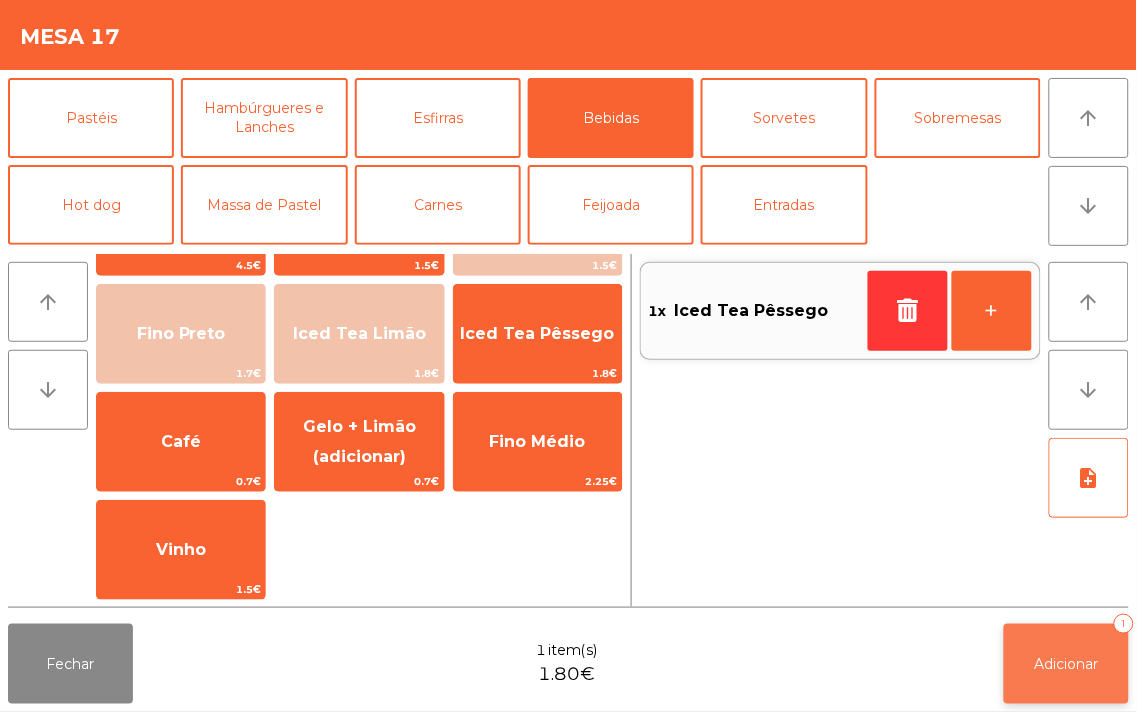 click on "Adicionar   1" 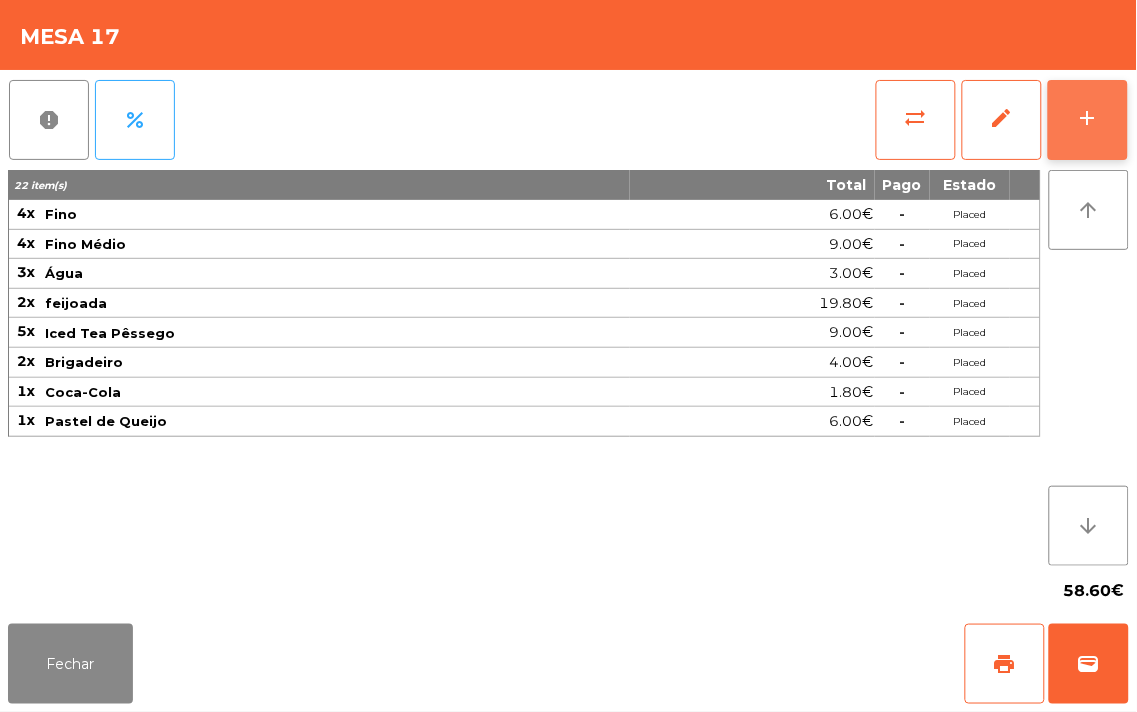 click on "add" 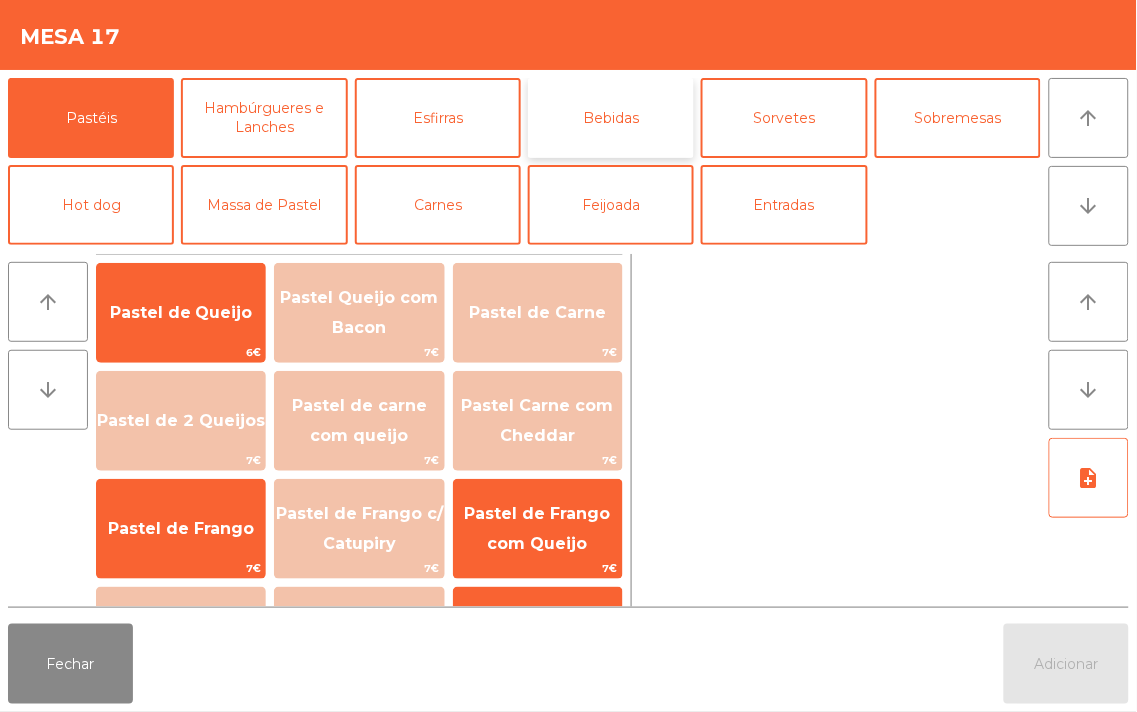 click on "Bebidas" 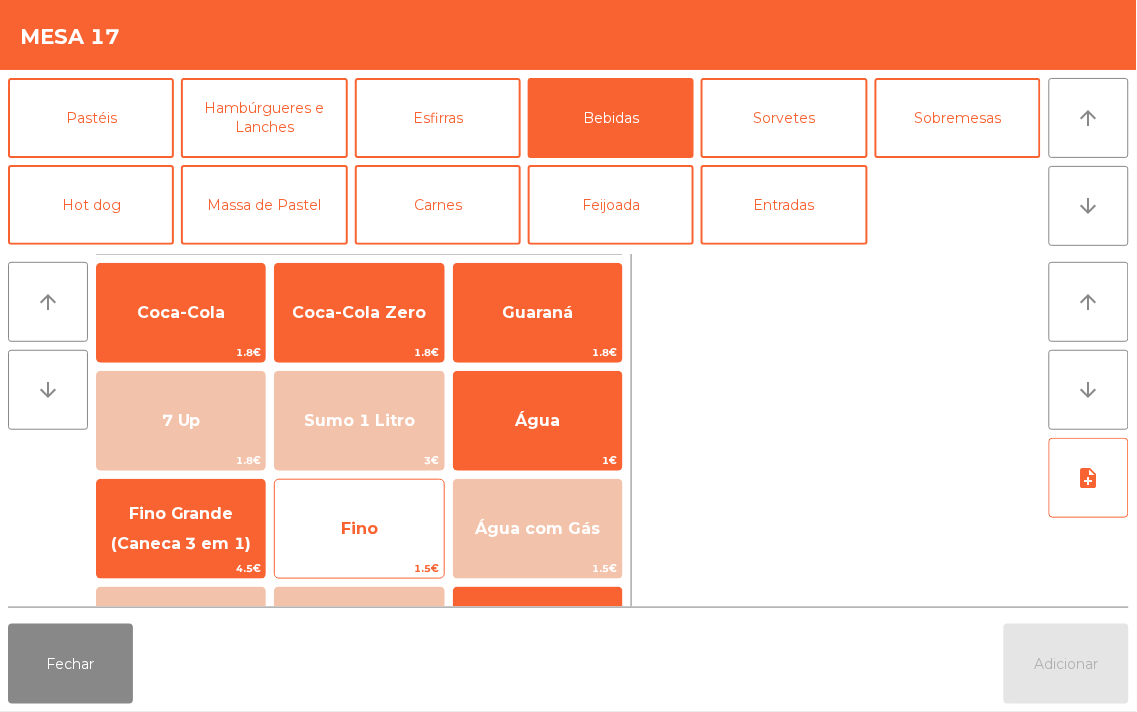 click on "Fino" 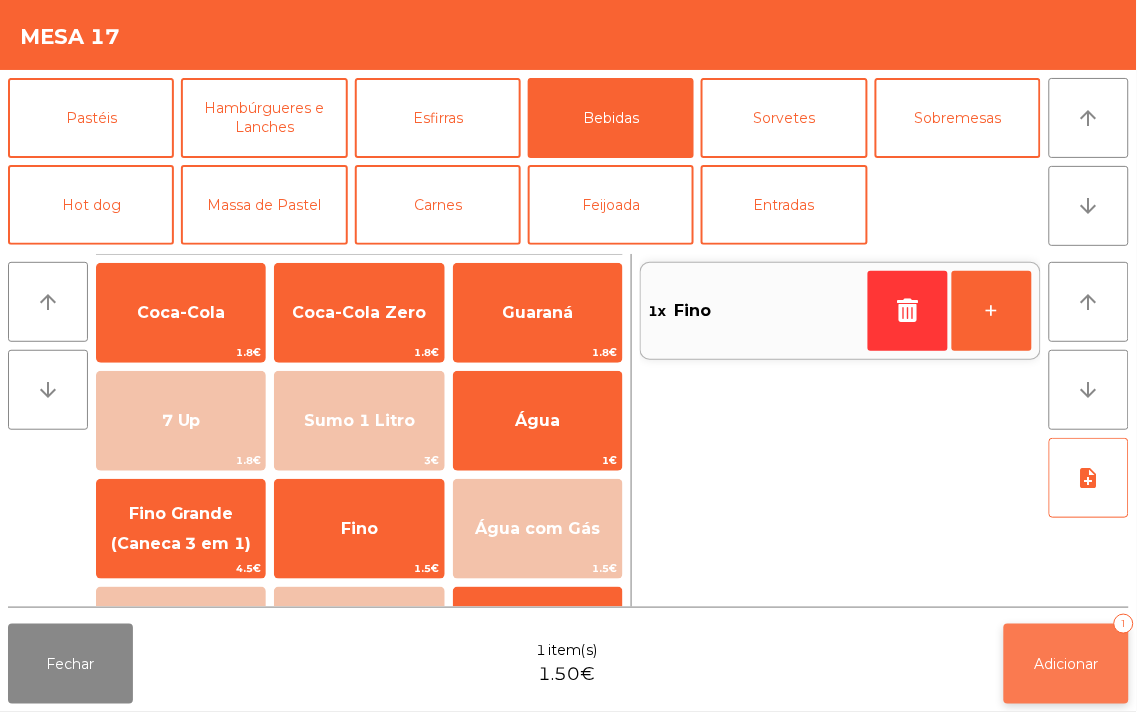 click on "Adicionar" 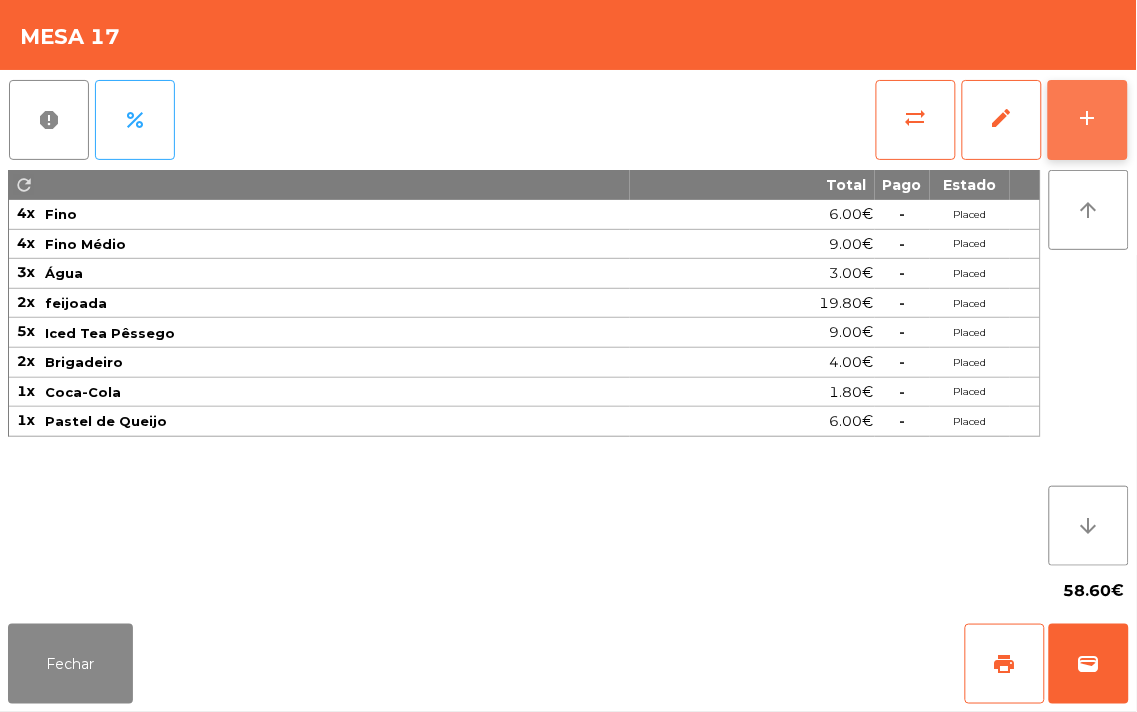 click on "add" 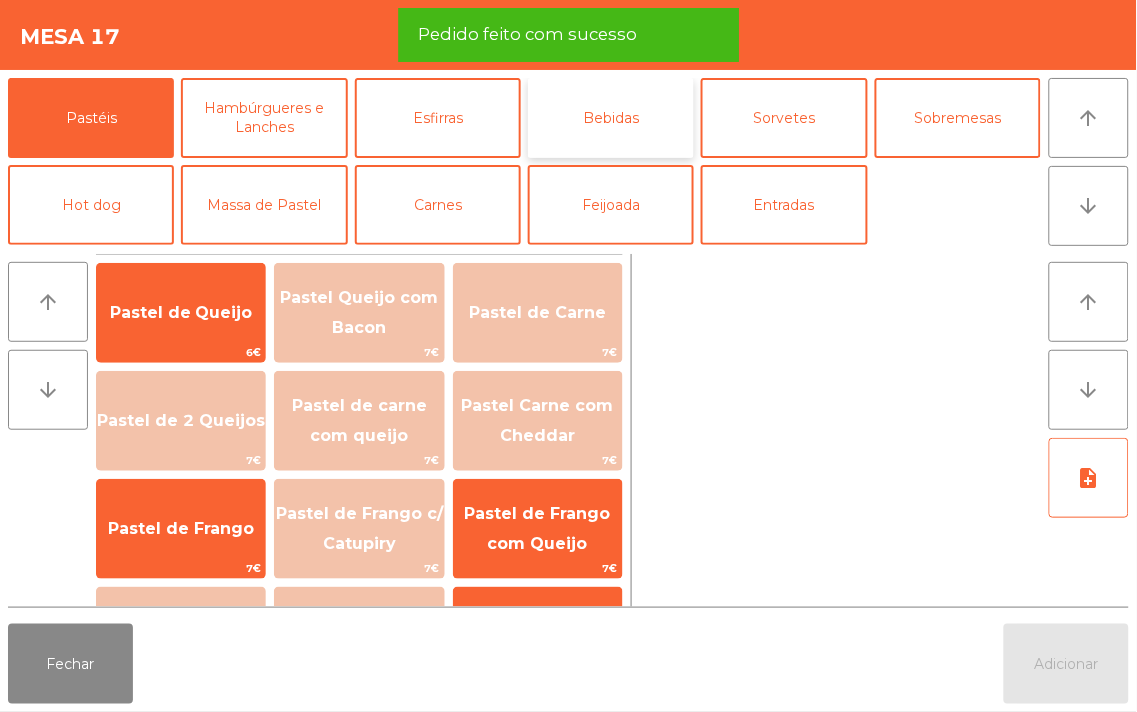 click on "Bebidas" 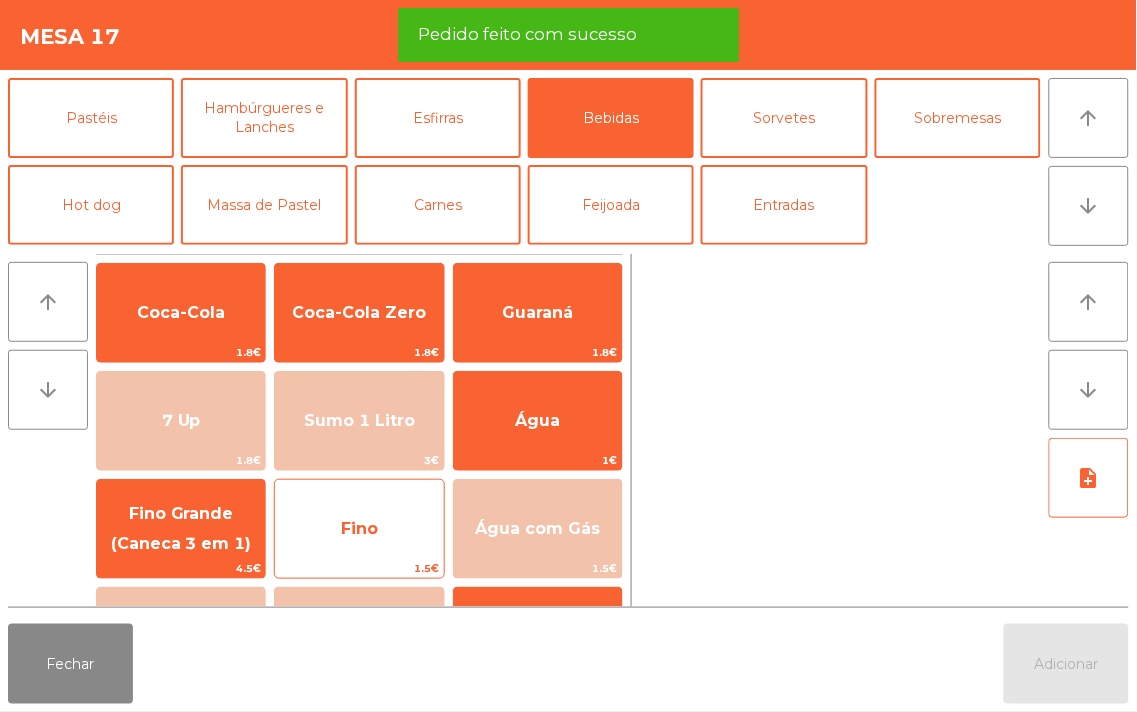 click on "Fino" 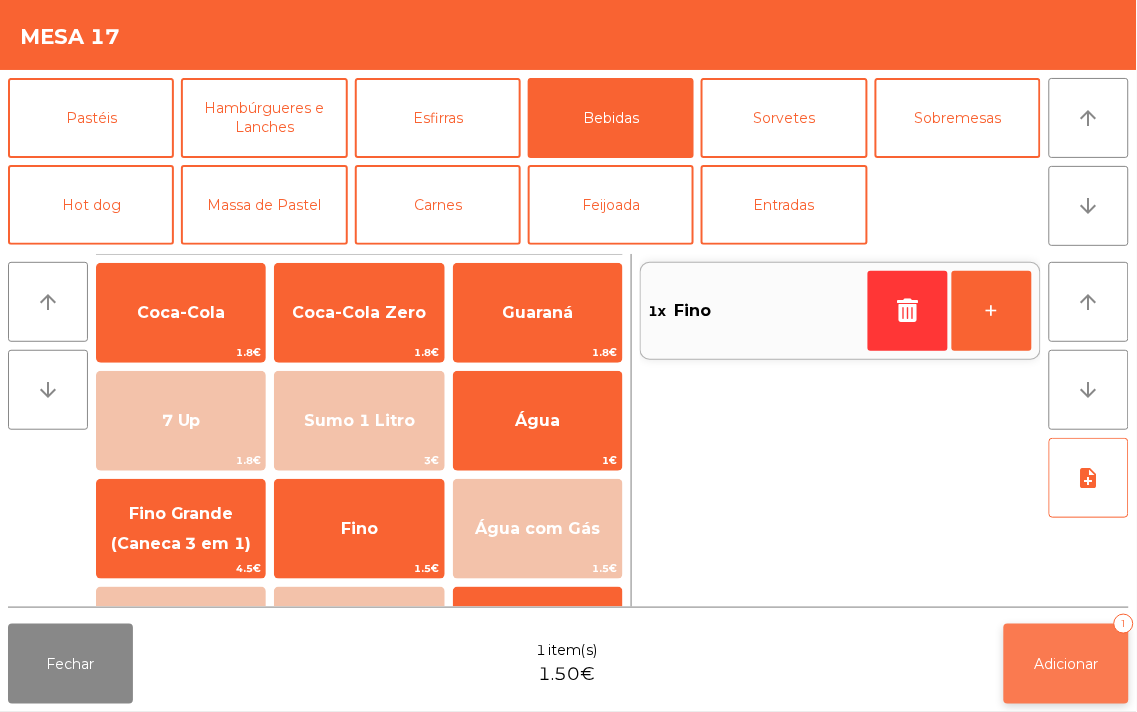 click on "Adicionar   1" 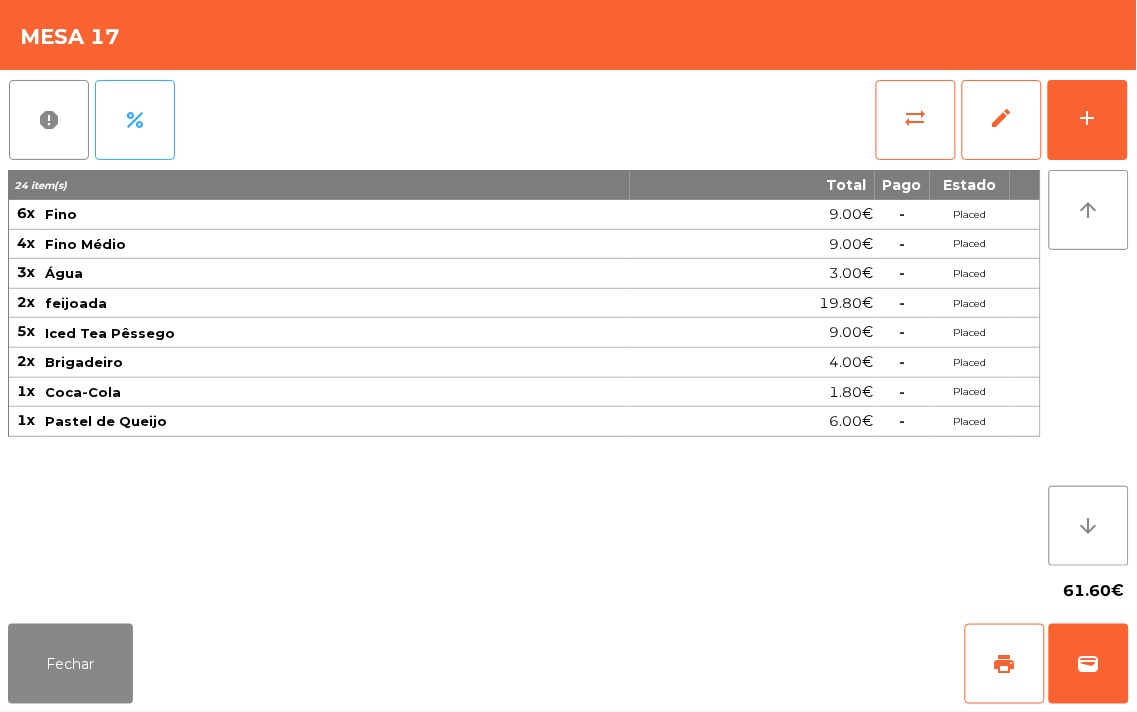 click on "[QUANTITY] item(s) Total Pago Estado [PRICE]x Fino [PRICE]  -  Placed [QUANTITY]x Fino Médio  [PRICE]  -  Placed [QUANTITY]x Água [PRICE]  -  Placed [QUANTITY]x feijoada [PRICE]  -  Placed [QUANTITY]x Iced Tea Pêssego [PRICE]  -  Placed [QUANTITY]x Brigadeiro [PRICE]  -  Placed [QUANTITY]x Coca-Cola [PRICE]  -  Placed [QUANTITY]x Pastel de Queijo [PRICE]  -  Placed" 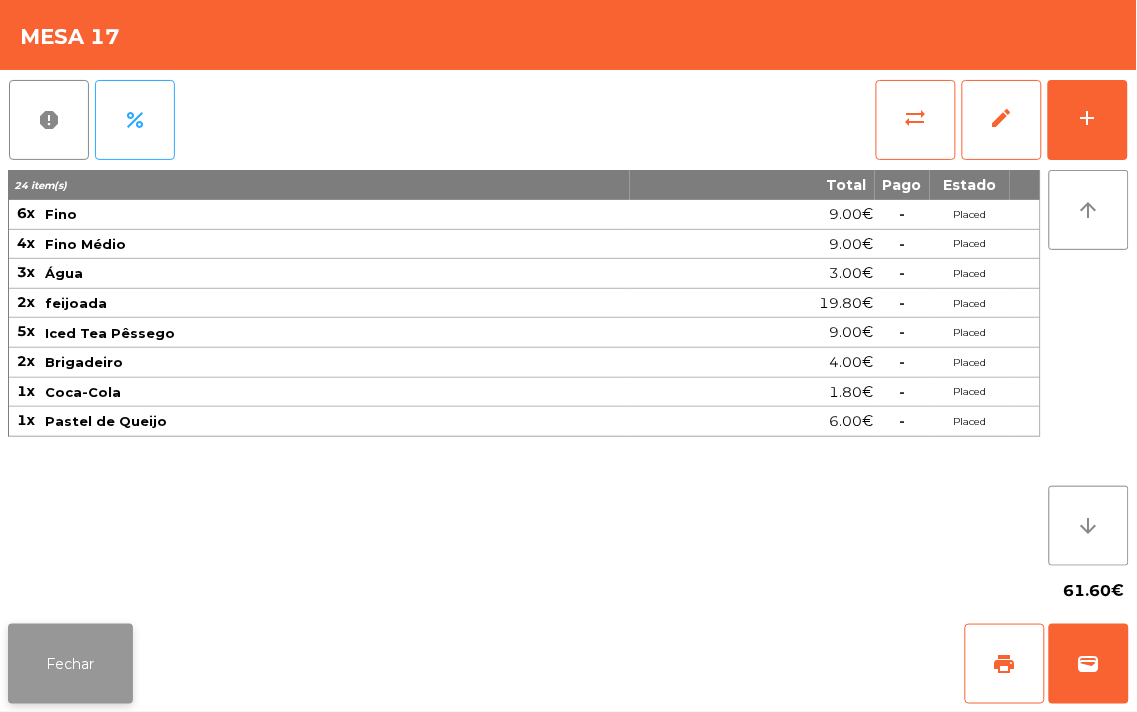 click on "Fechar" 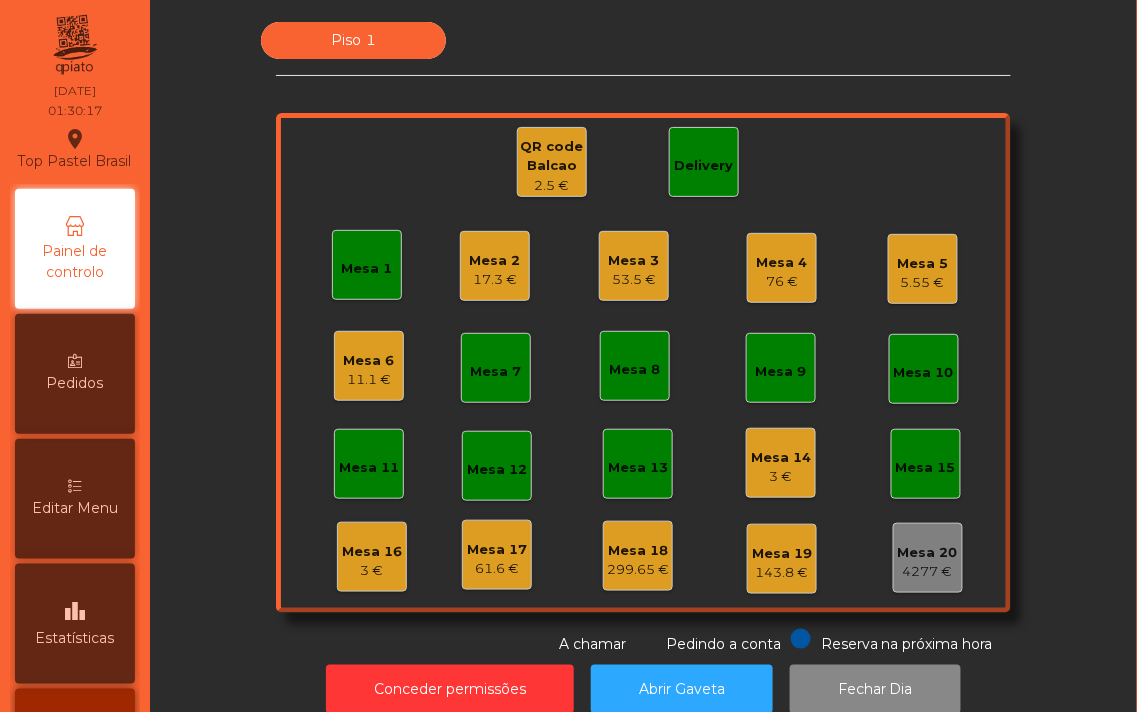 click on "Piso 1   Mesa 1   Mesa 2   [PRICE]   Mesa 3   [PRICE]   Mesa 4   [PRICE]   Mesa 5   [PRICE]   Mesa 6   [PRICE]   Mesa 7   Mesa 8   Mesa 9   Mesa 10   Mesa 11   Mesa 12   Mesa 13   Mesa 14   [PRICE]   Mesa 15   Mesa 16   [PRICE]   Mesa 17   [PRICE]   Mesa 18   [PRICE]   Mesa 19   [PRICE]   Mesa 20   [PRICE]   QR code Balcao   [PRICE]   Delivery  Reserva na próxima hora Pedindo a conta A chamar" 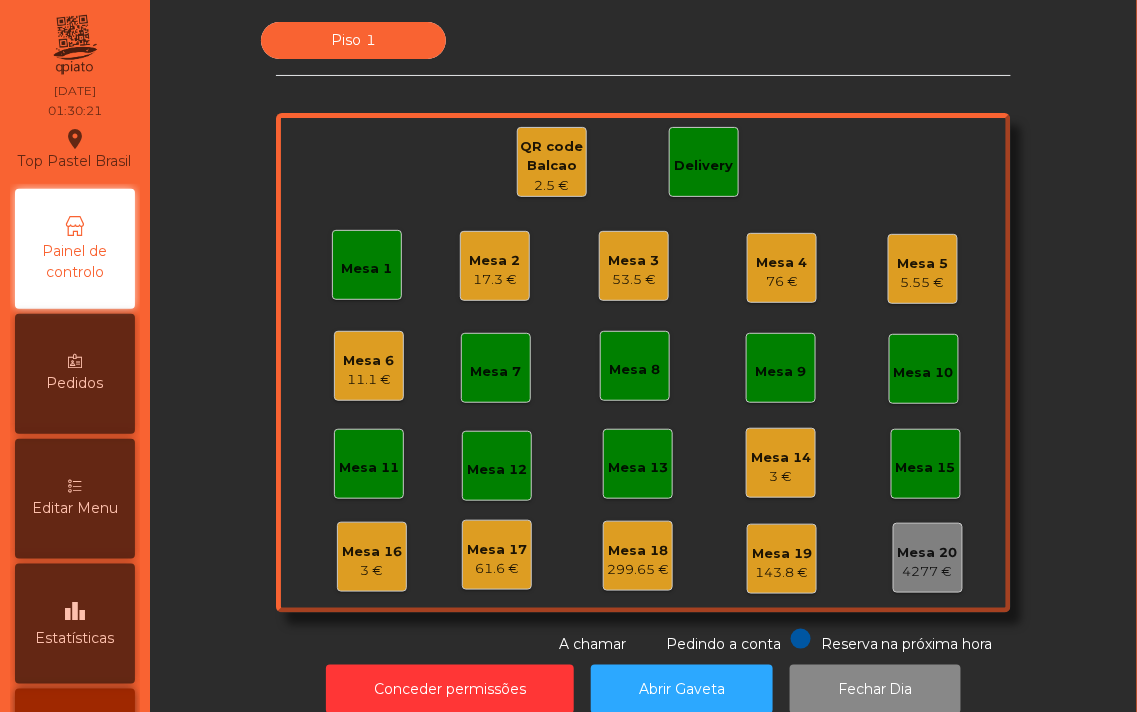 click on "61.6 €" 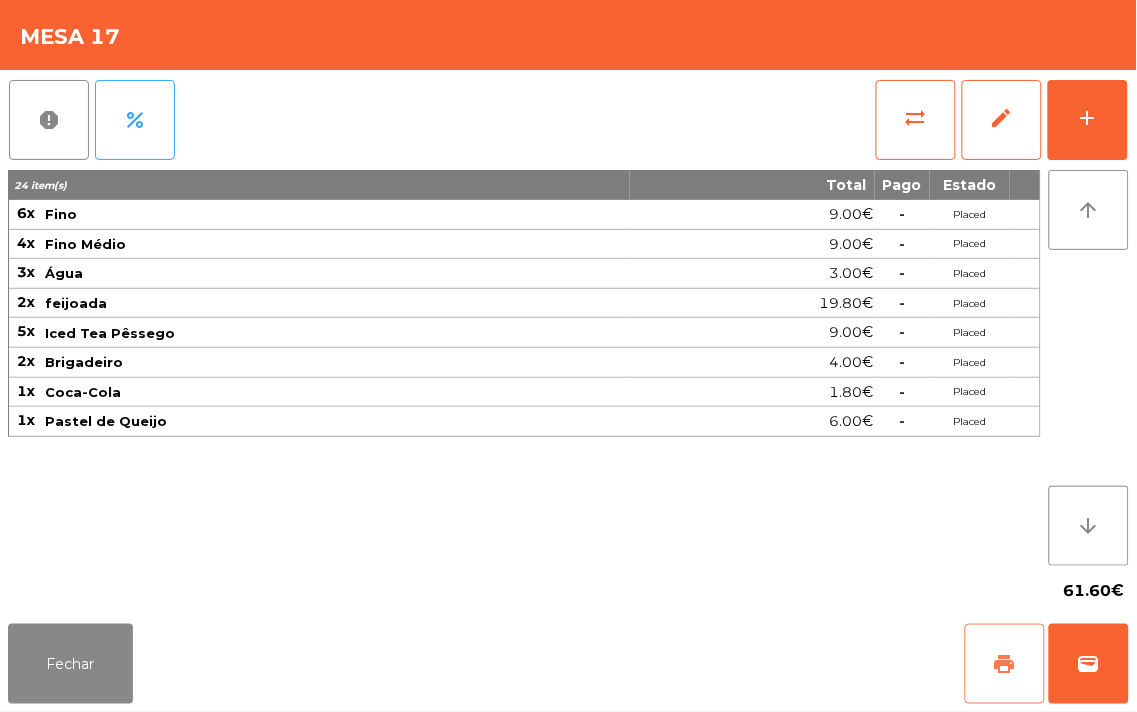 click on "print" 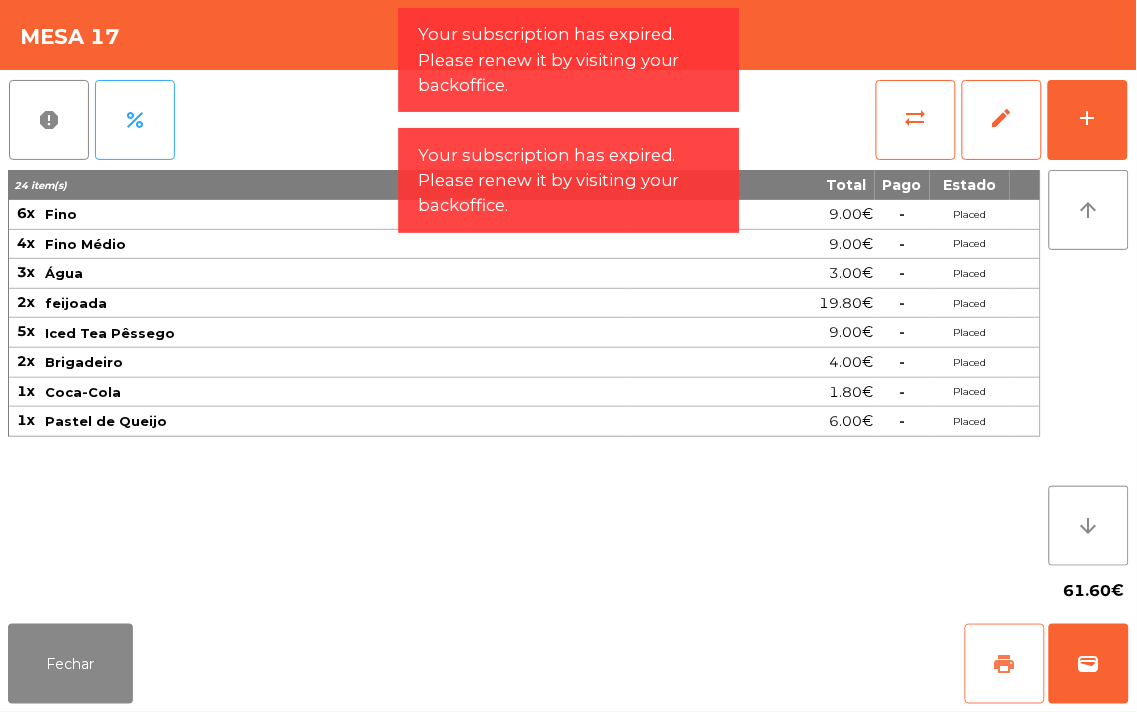 click on "print" 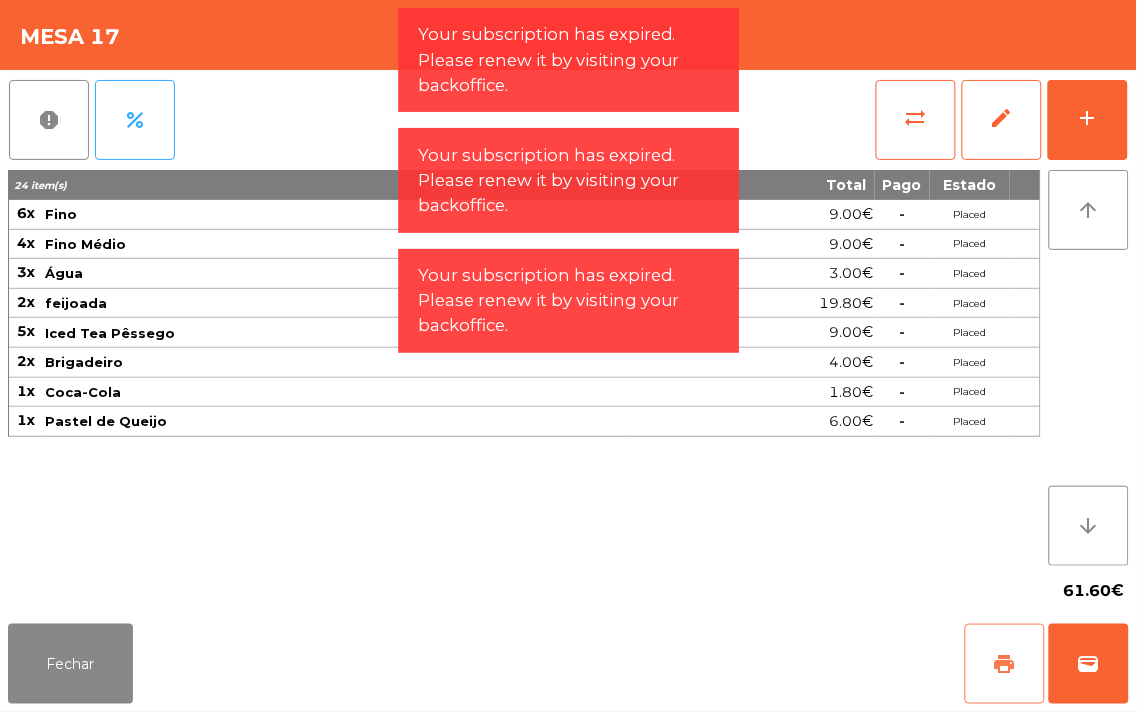 click on "print" 